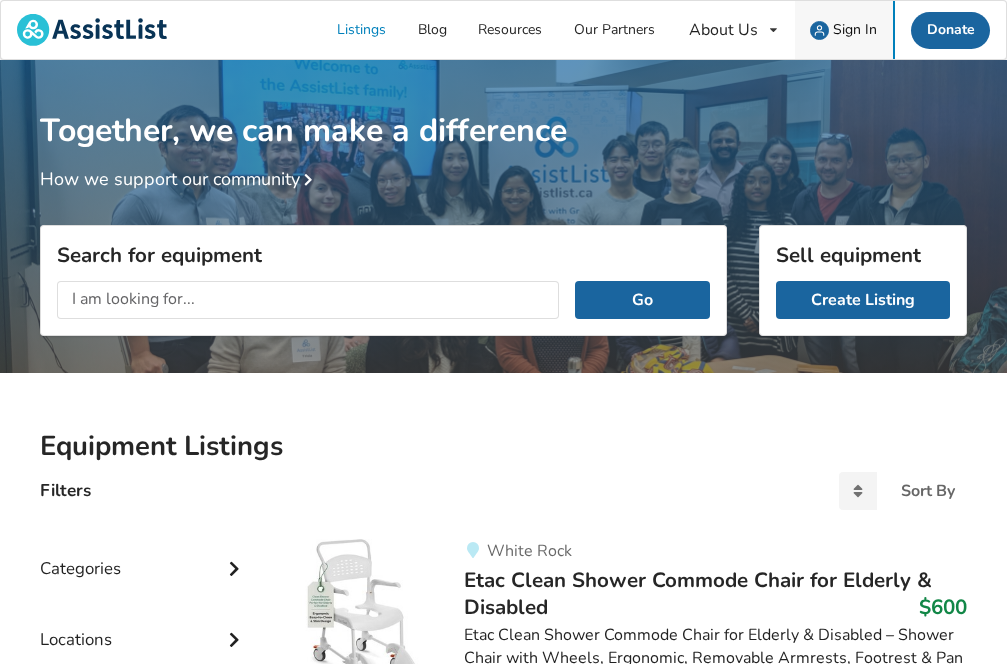 scroll, scrollTop: 0, scrollLeft: 0, axis: both 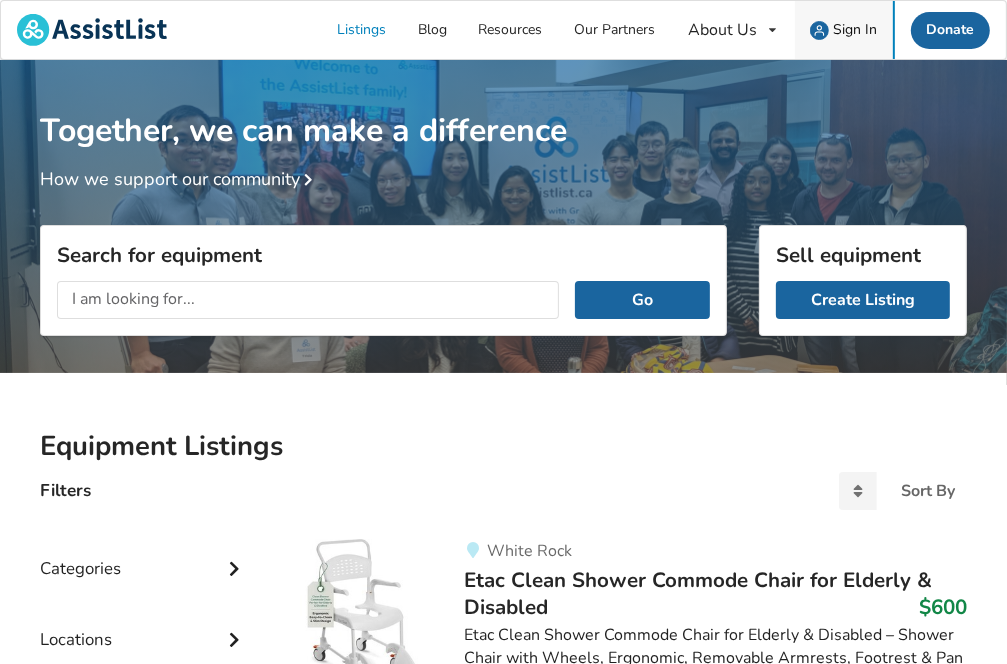click on "Sign In" at bounding box center (855, 29) 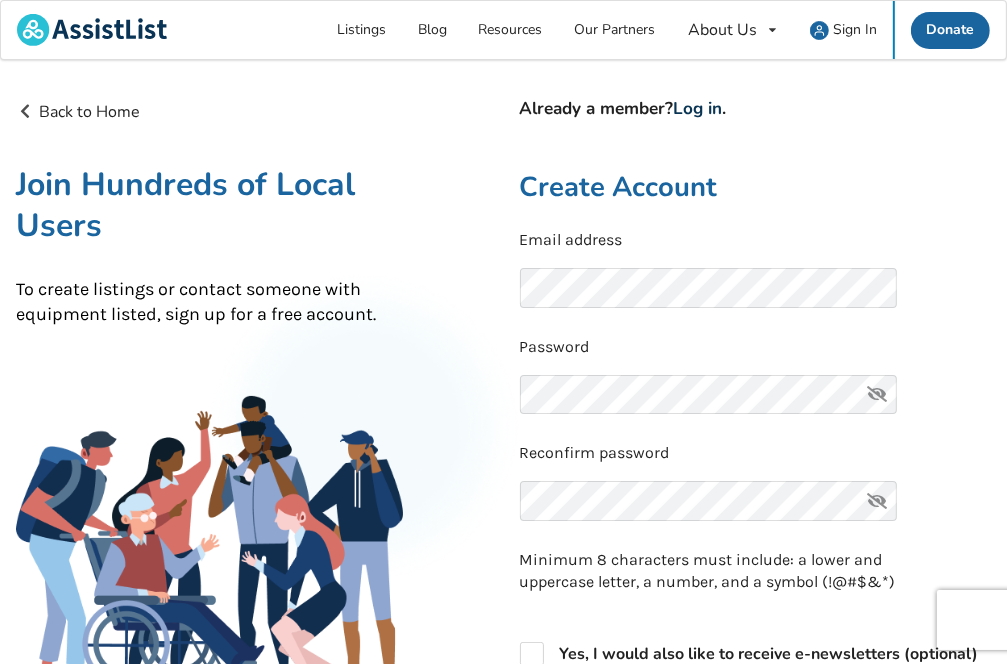click on "Log in" at bounding box center [698, 108] 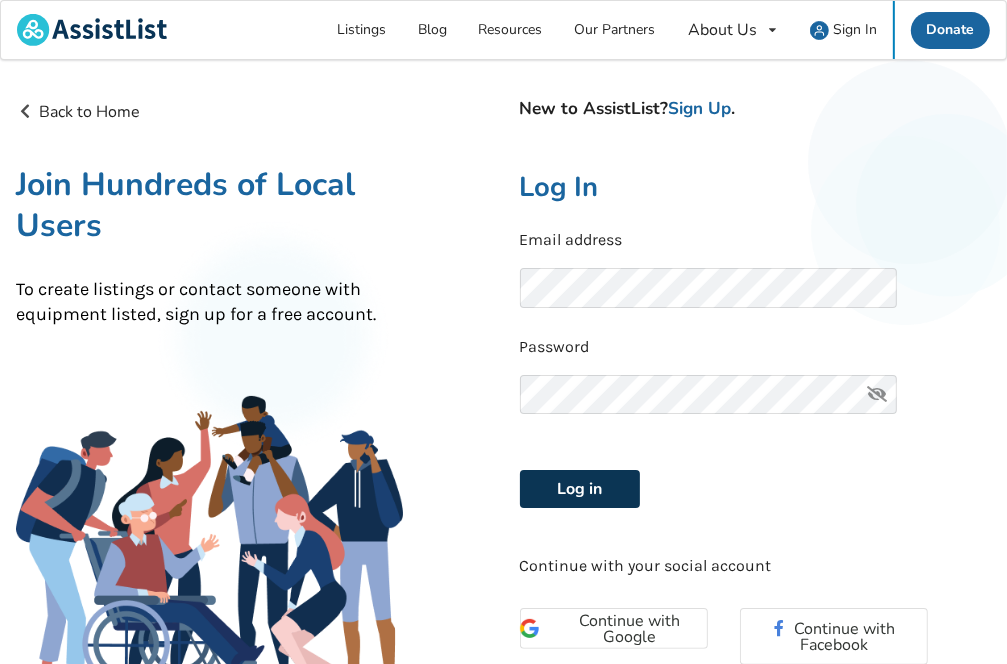 click on "Log in" at bounding box center (580, 489) 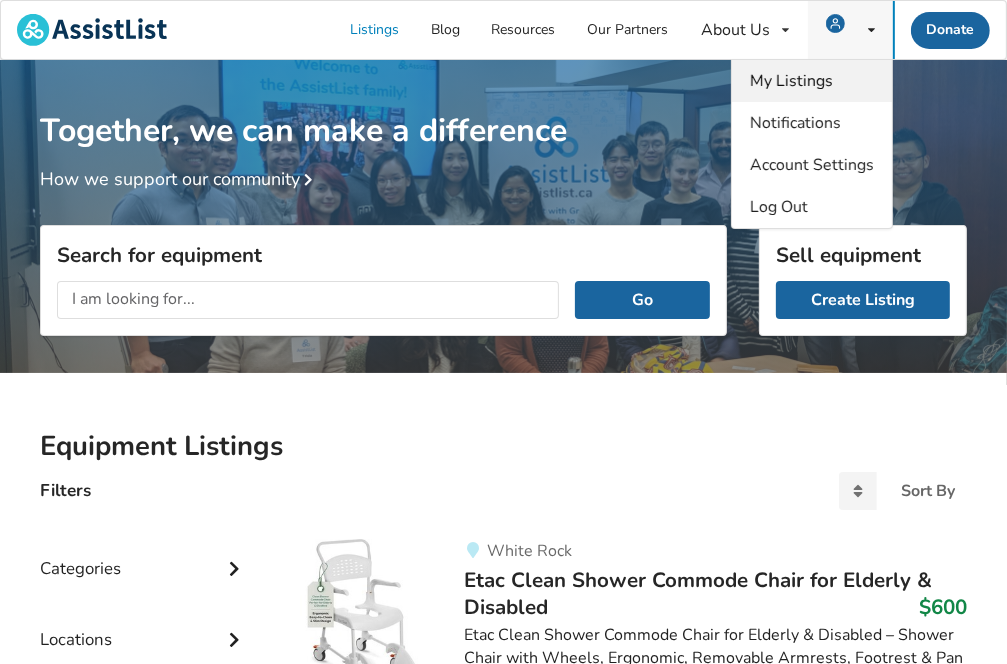 click on "My Listings" at bounding box center (791, 81) 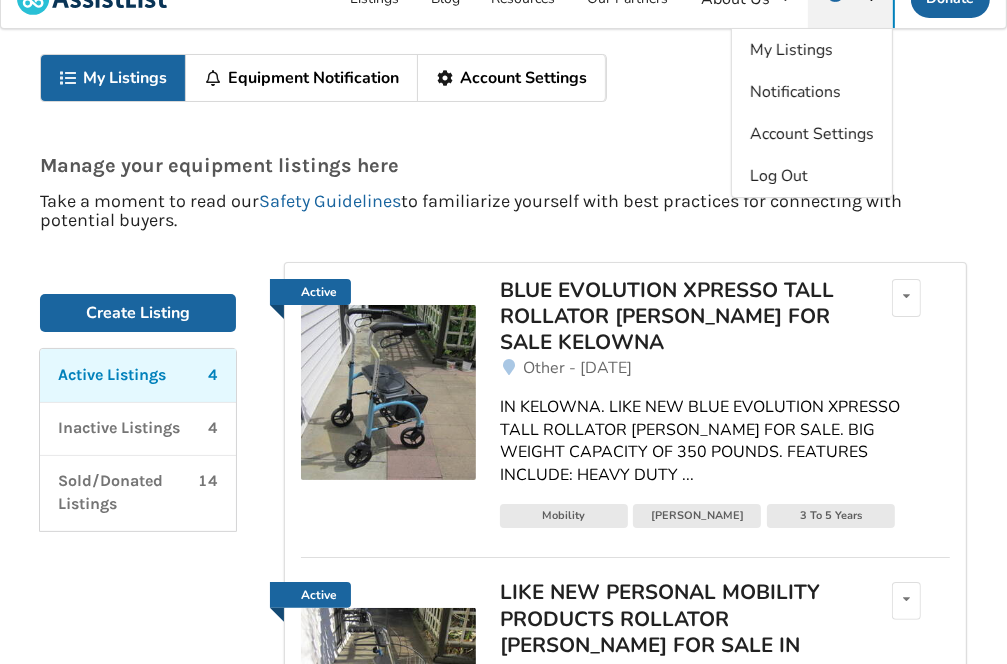 scroll, scrollTop: 0, scrollLeft: 0, axis: both 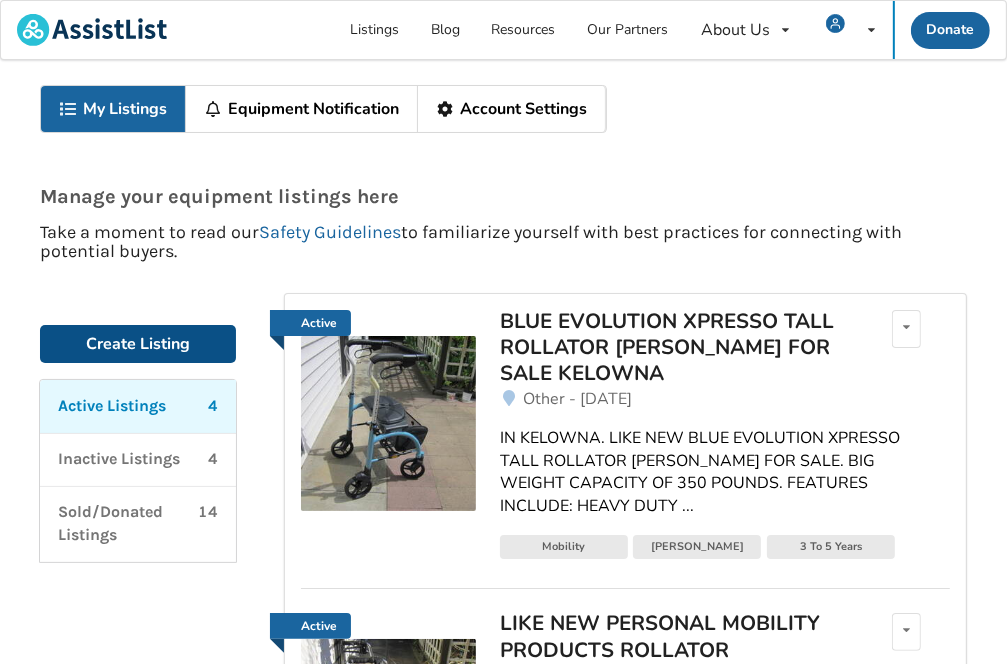 click on "Create Listing" at bounding box center (138, 344) 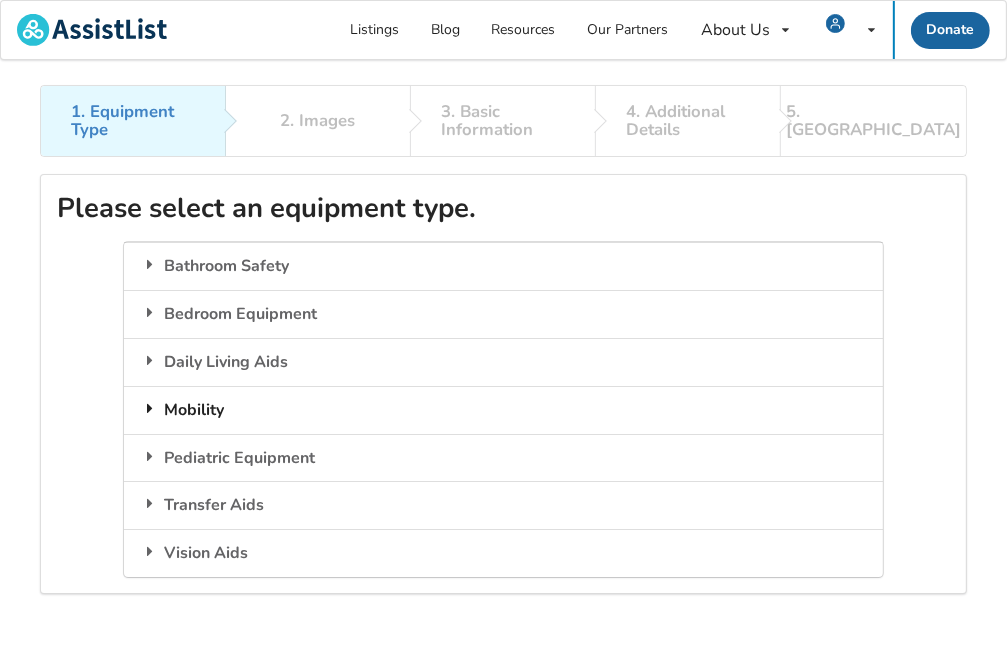 click on "Mobility" at bounding box center [503, 410] 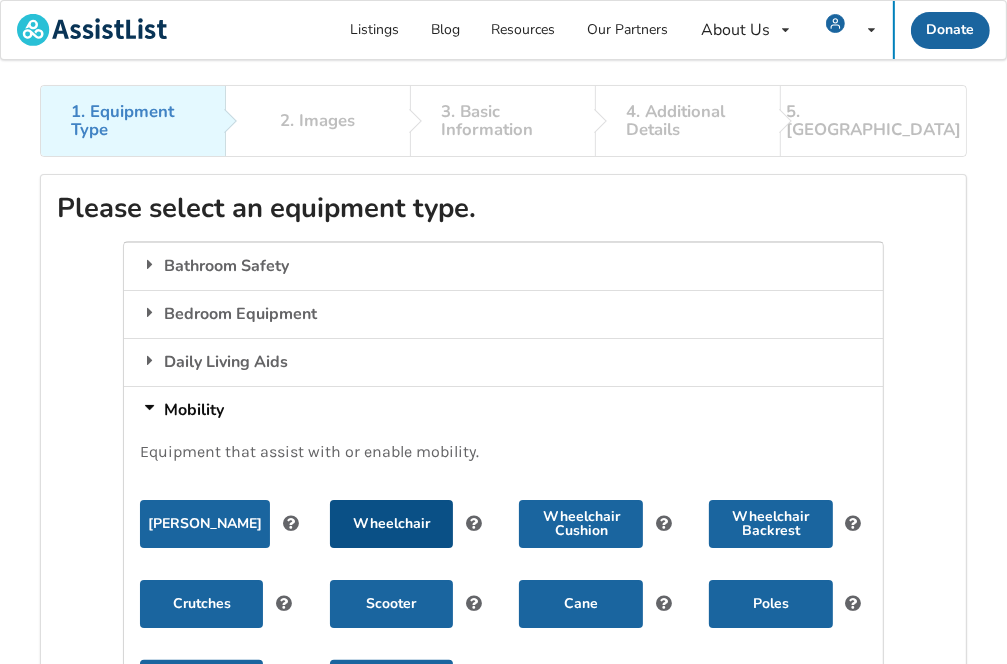 click on "Wheelchair" at bounding box center [391, 524] 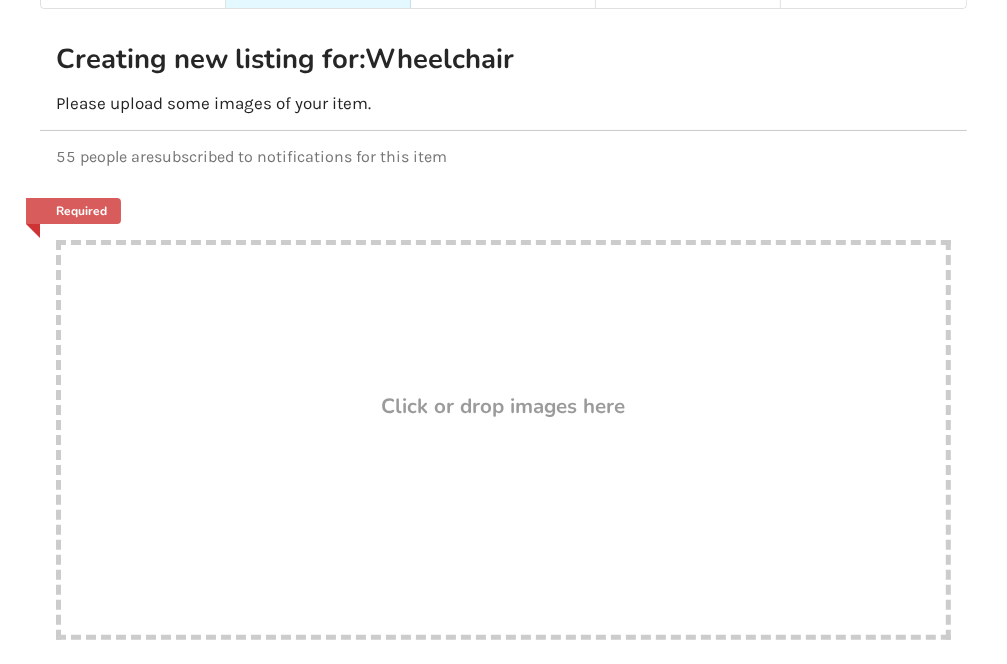 scroll, scrollTop: 200, scrollLeft: 0, axis: vertical 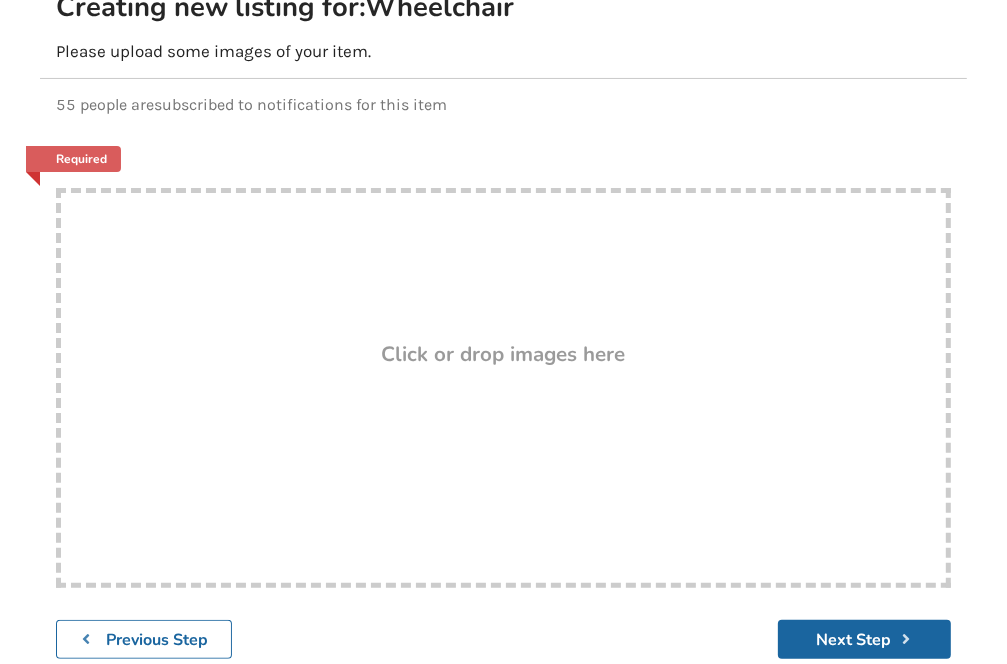 click on "Click or drop images here" at bounding box center [503, 356] 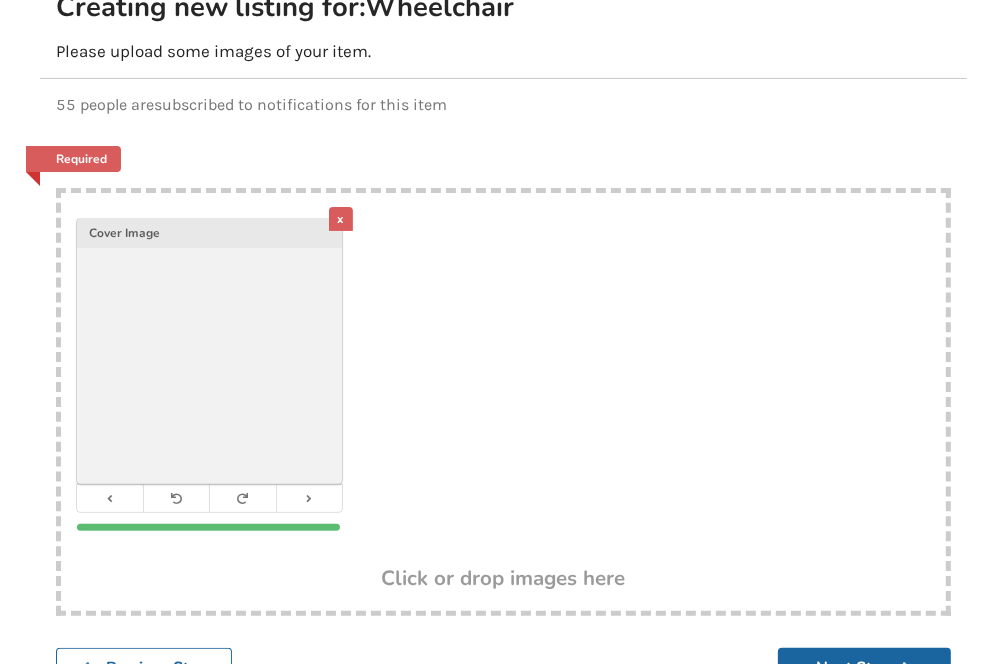 click on "x Cover Image" at bounding box center [503, 380] 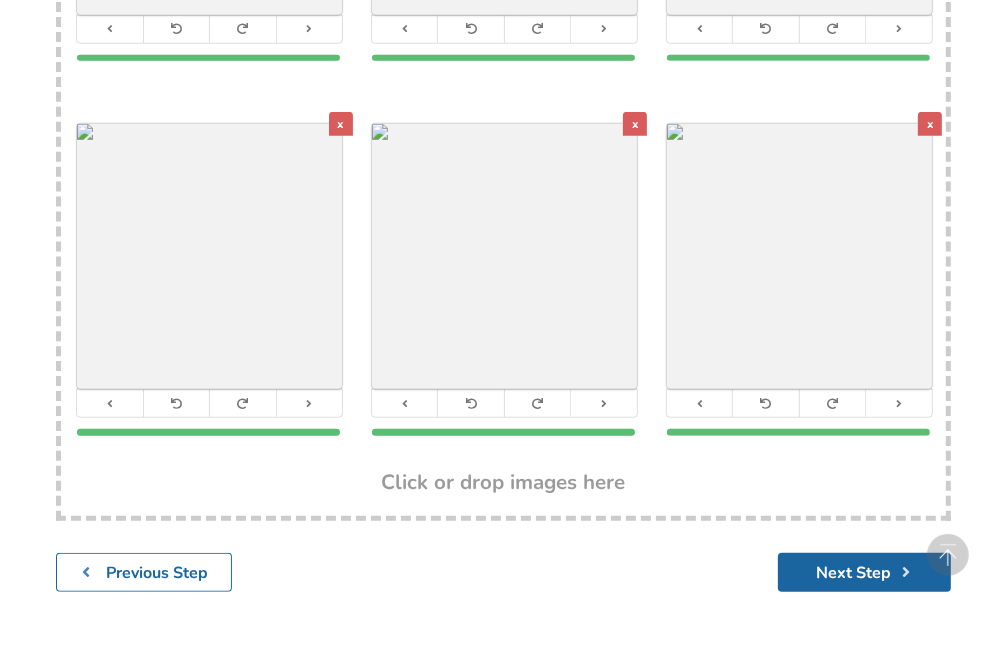 scroll, scrollTop: 1202, scrollLeft: 0, axis: vertical 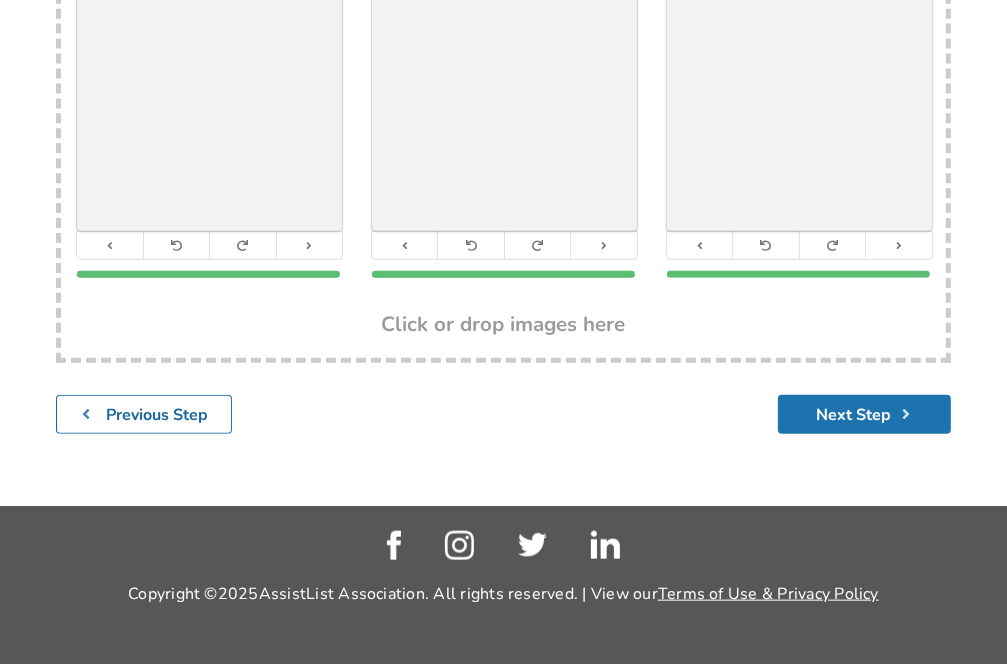 click on "Next Step" at bounding box center (864, 414) 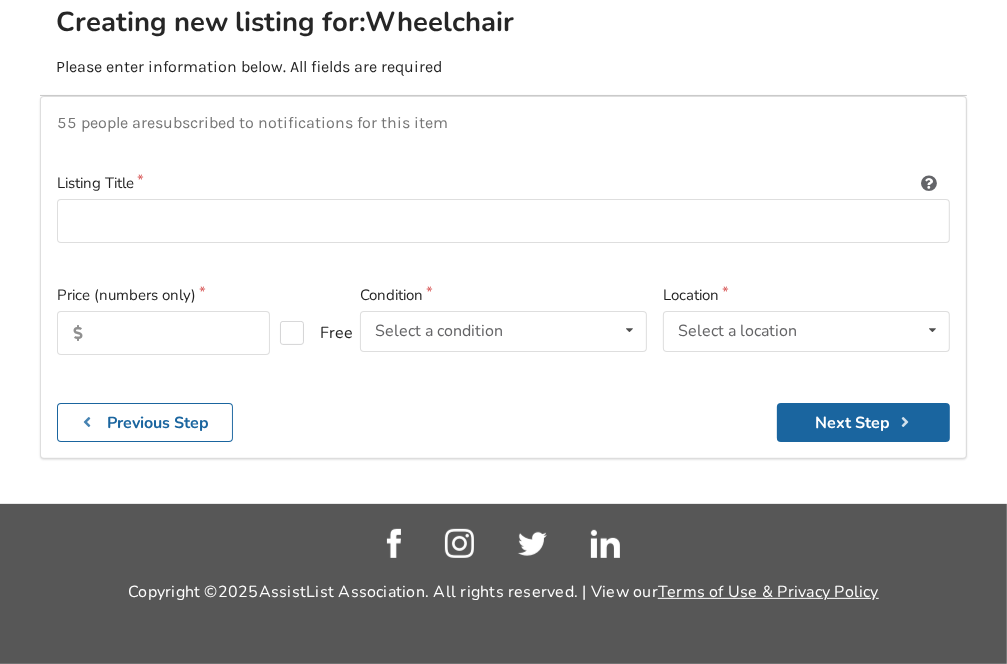 scroll, scrollTop: 184, scrollLeft: 0, axis: vertical 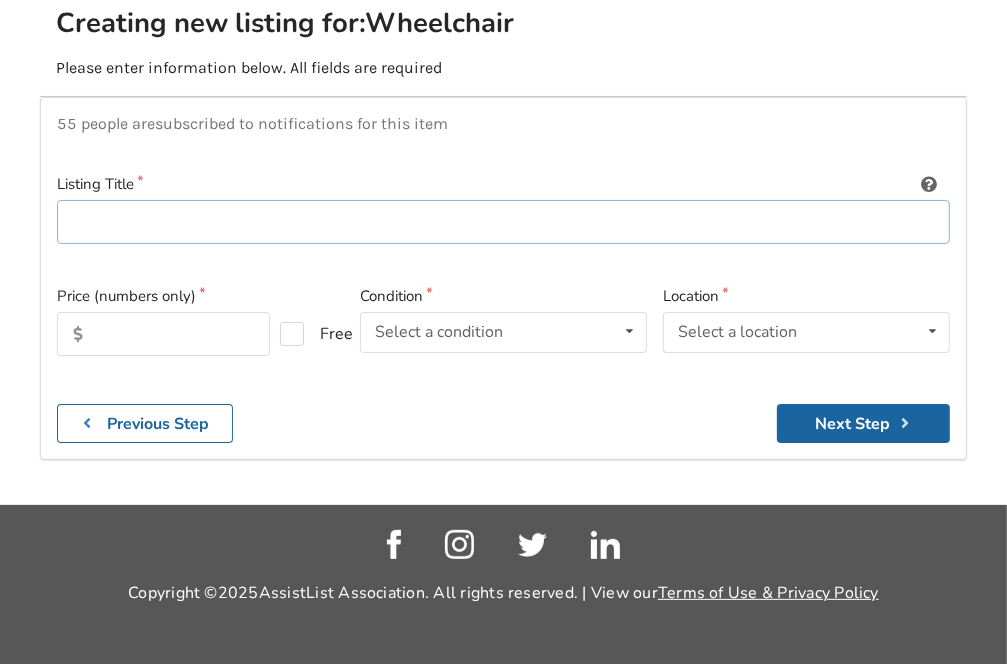 click at bounding box center [503, 222] 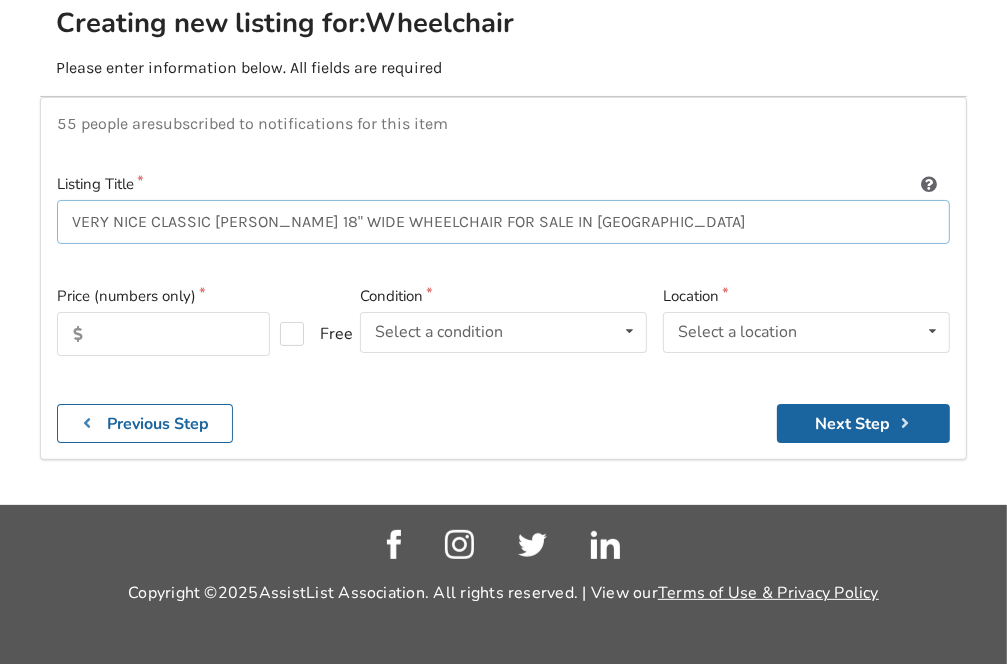 type on "VERY NICE CLASSIC [PERSON_NAME] 18" WIDE WHEELCHAIR FOR SALE IN [GEOGRAPHIC_DATA]" 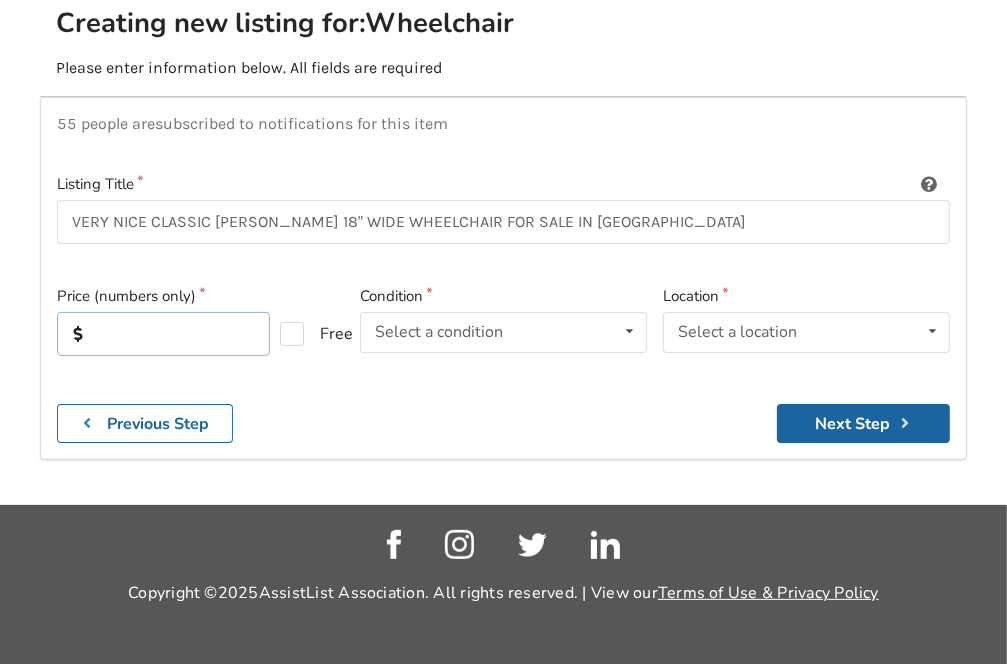 click at bounding box center [163, 334] 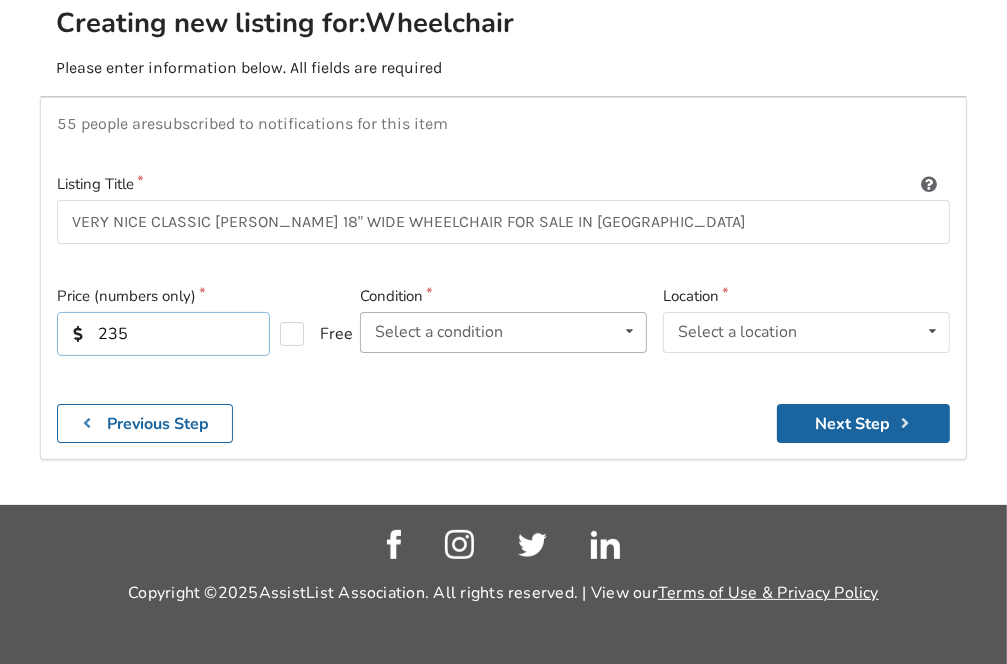 type on "235" 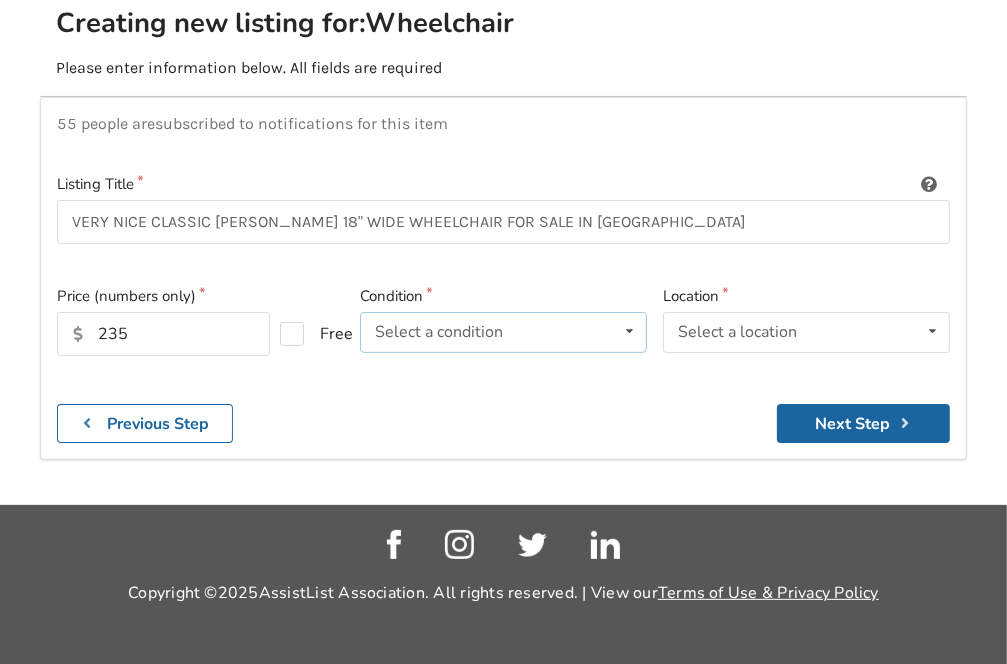 click at bounding box center [629, 331] 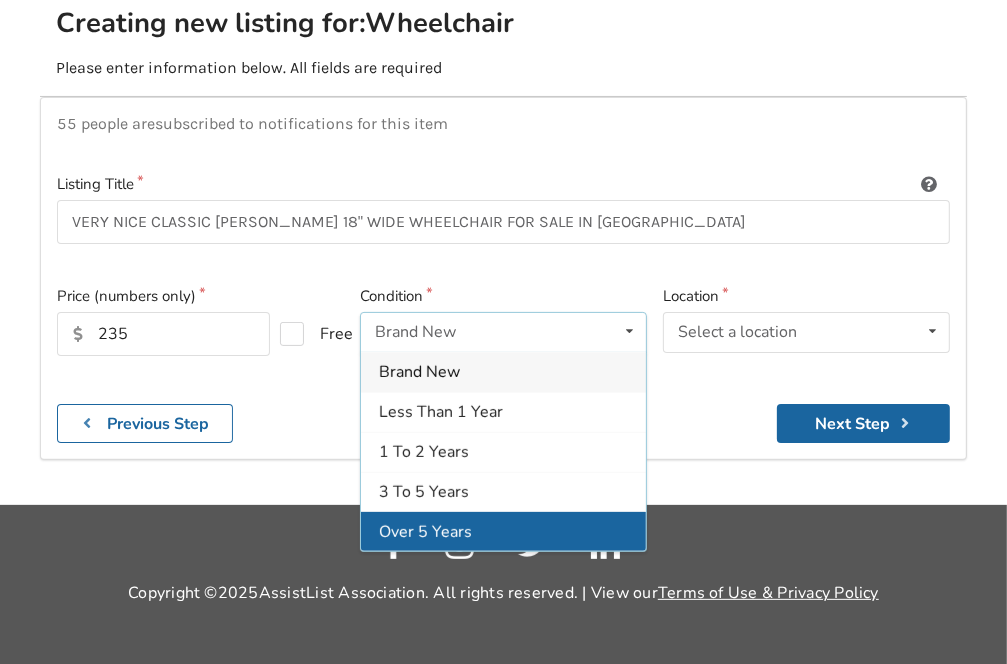 click on "Over 5 Years" at bounding box center [503, 531] 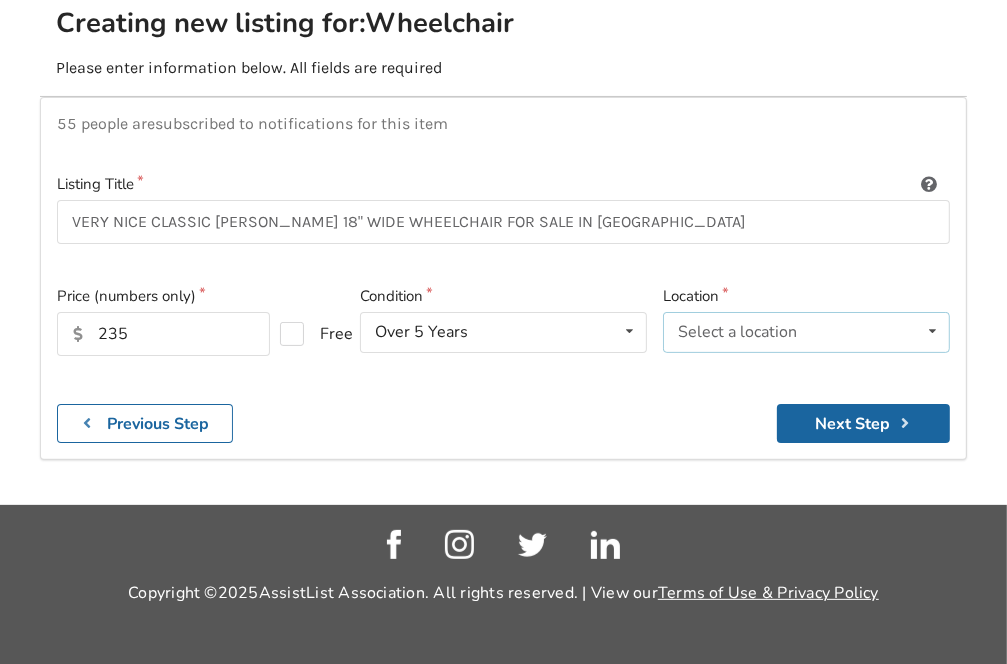 click at bounding box center (932, 331) 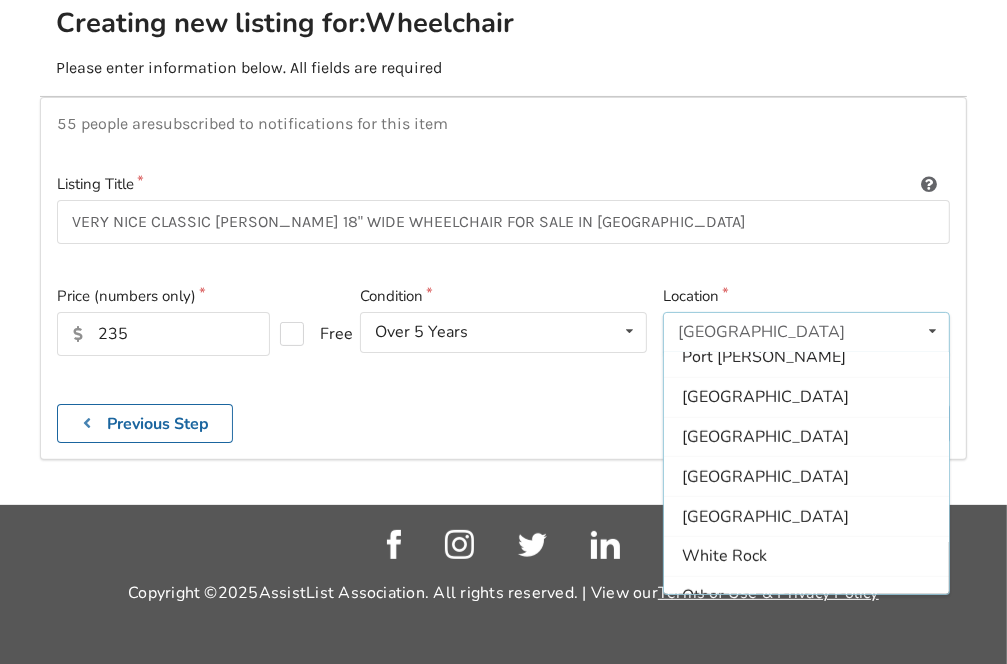 scroll, scrollTop: 590, scrollLeft: 0, axis: vertical 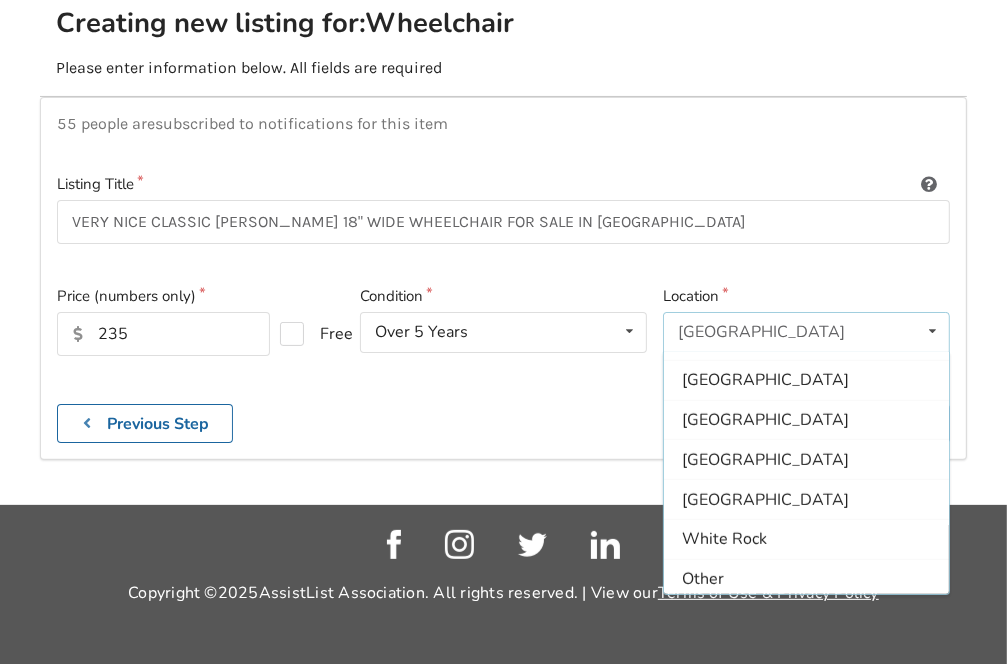 click on "Other" at bounding box center [703, 579] 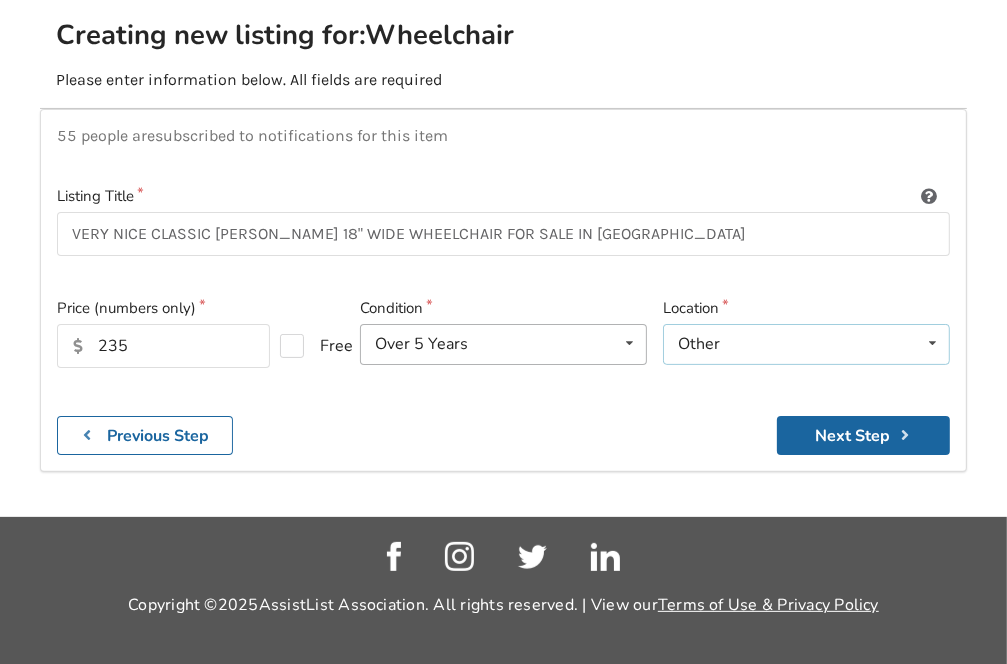 scroll, scrollTop: 184, scrollLeft: 0, axis: vertical 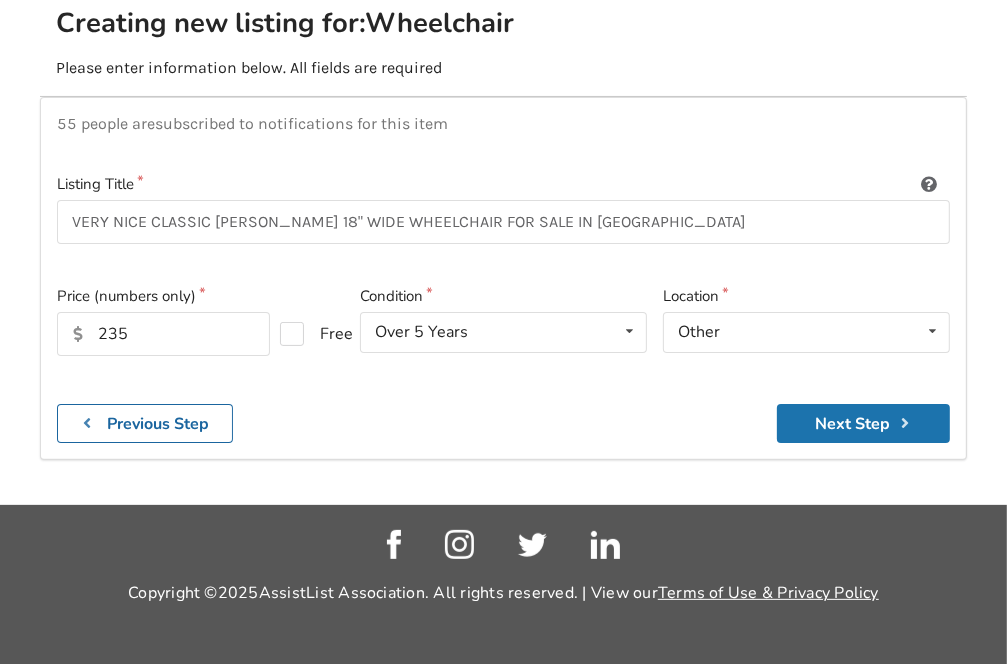 click on "Next Step" at bounding box center (863, 423) 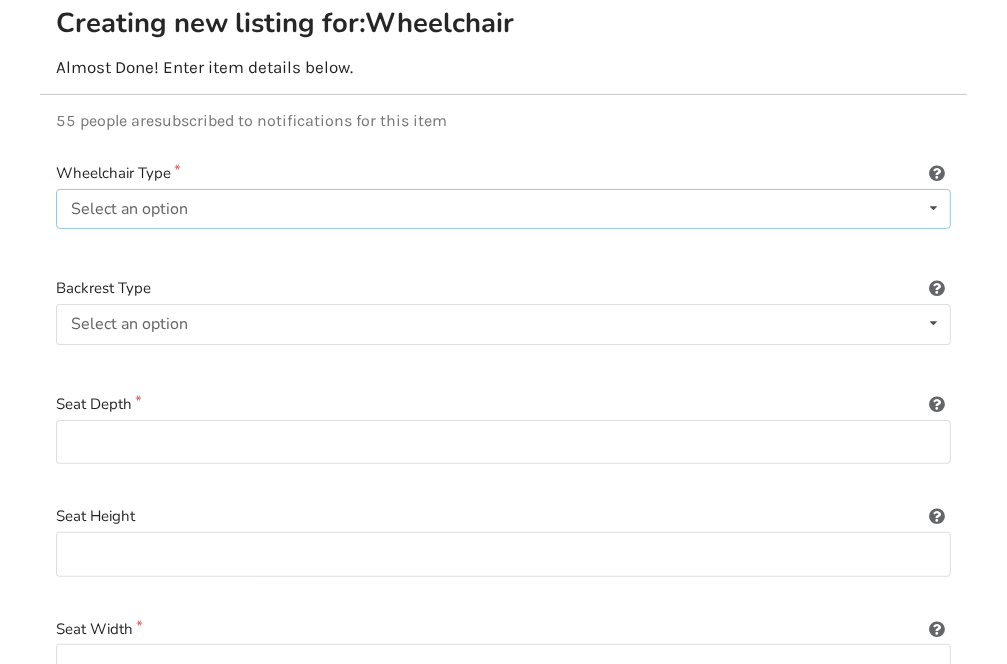 click at bounding box center [933, 208] 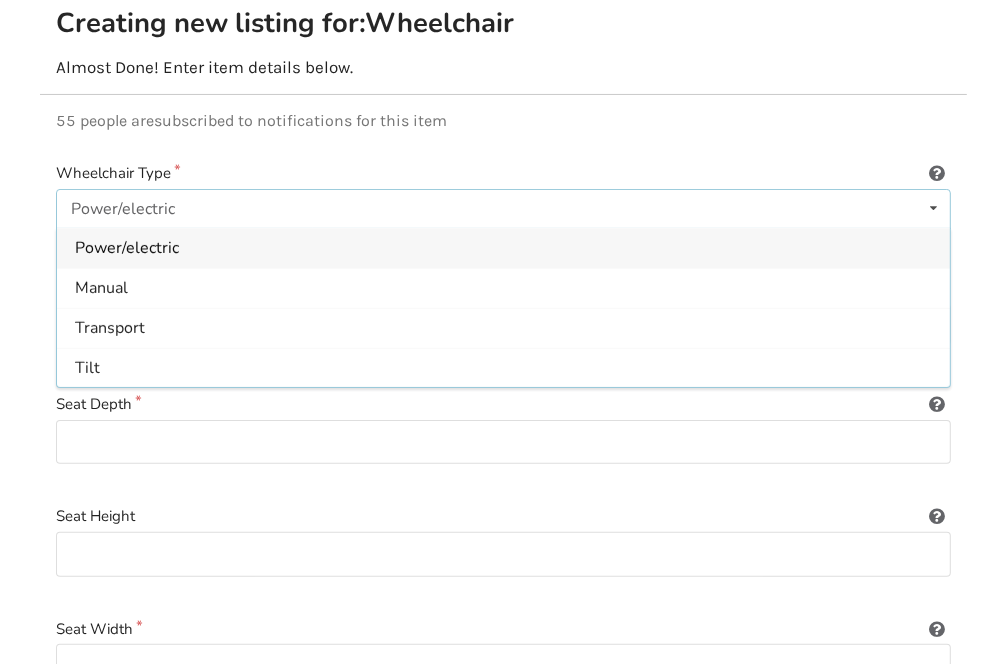 click on "Manual" at bounding box center (503, 288) 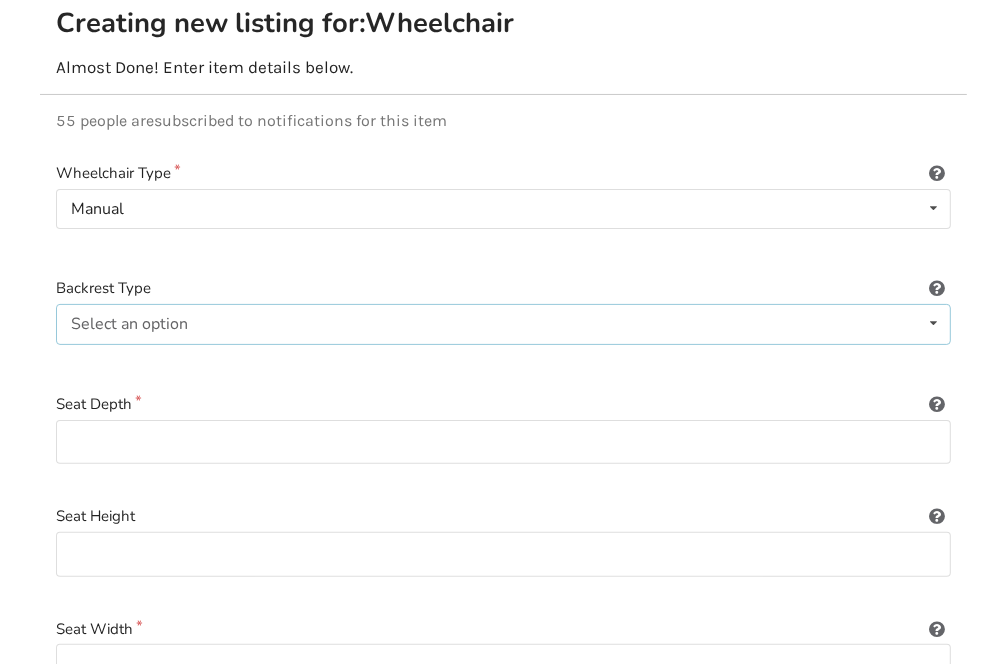 click at bounding box center (933, 323) 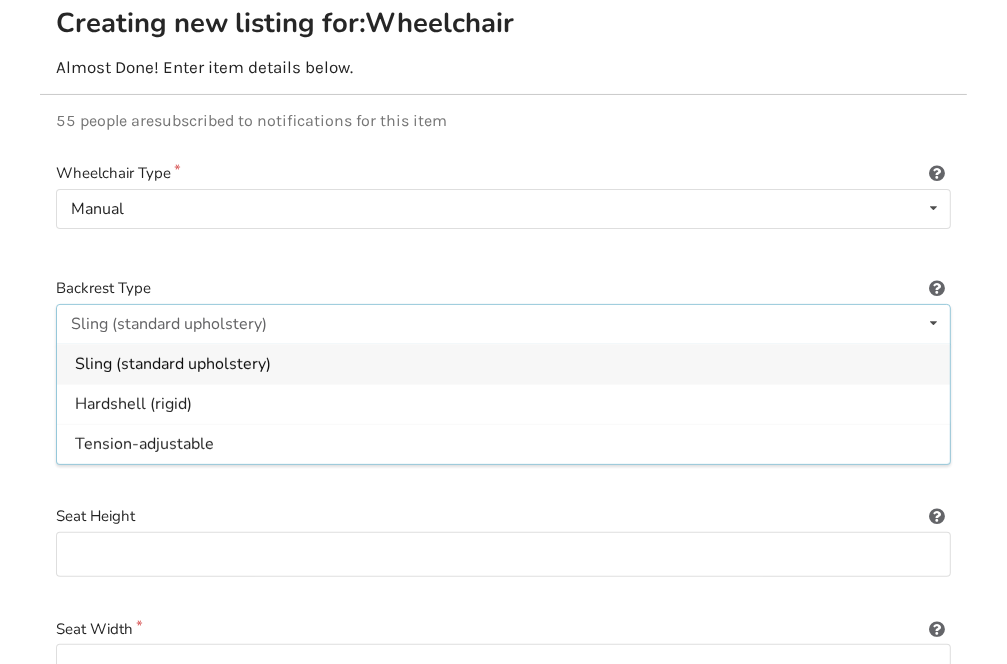 click on "Sling (standard upholstery)" at bounding box center [173, 364] 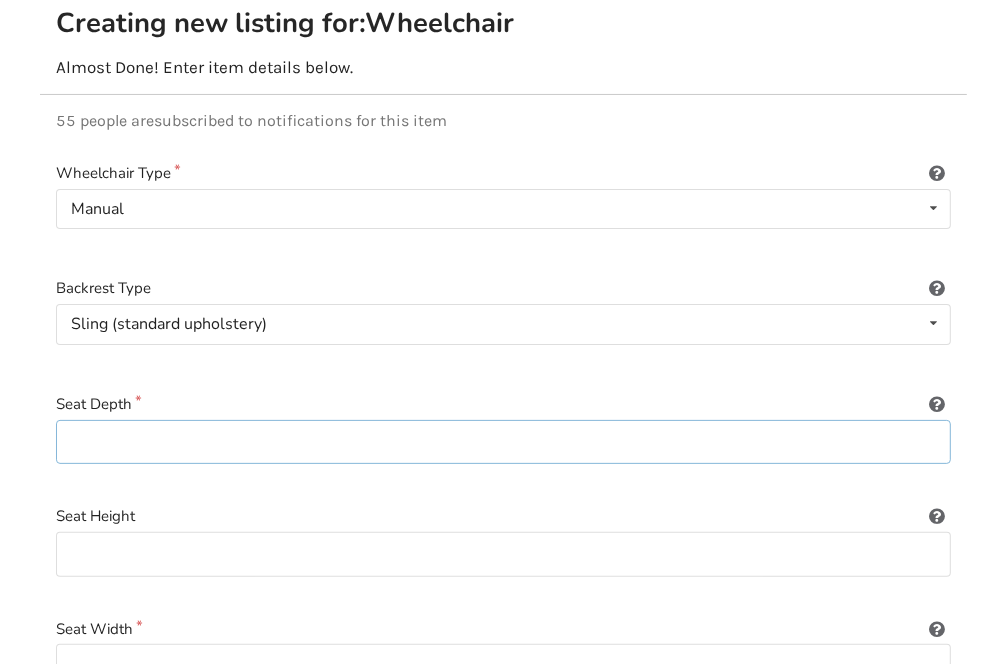 click at bounding box center (503, 442) 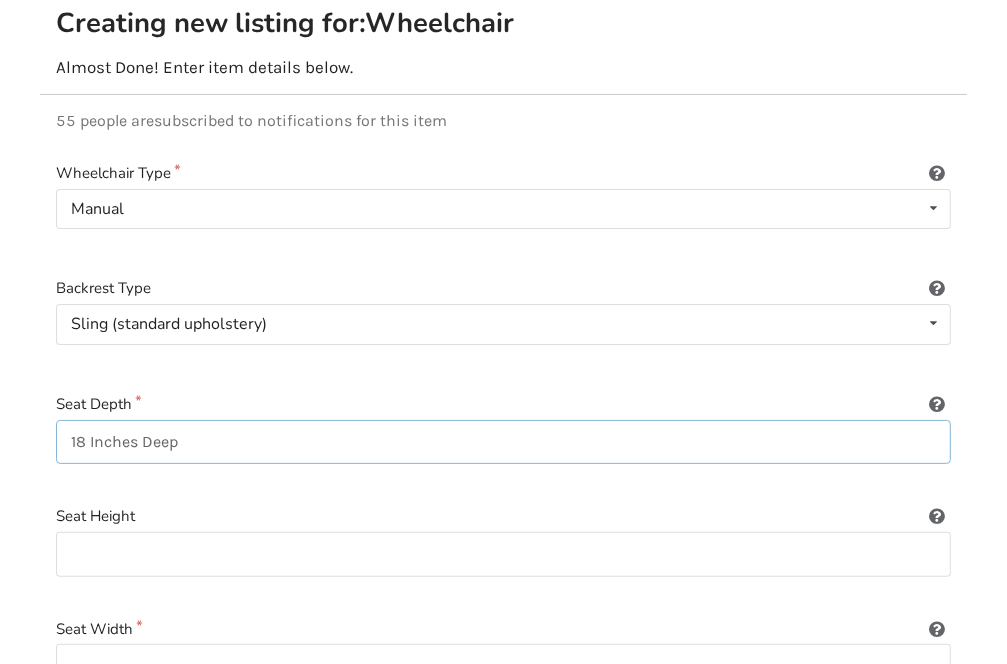 click on "18 Inches Deep" at bounding box center [503, 442] 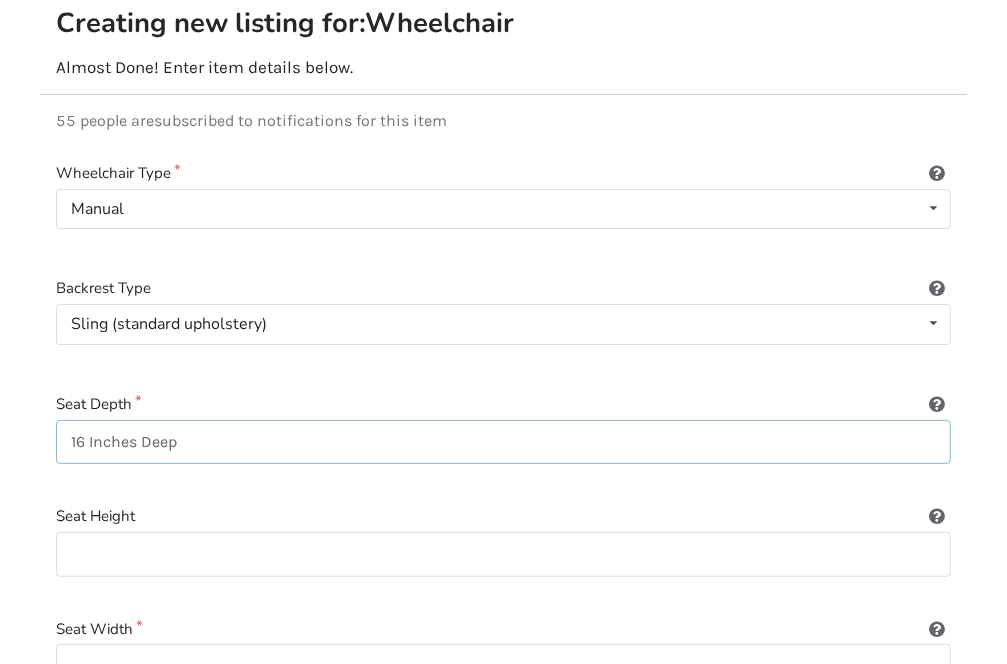 type on "16 Inches Deep" 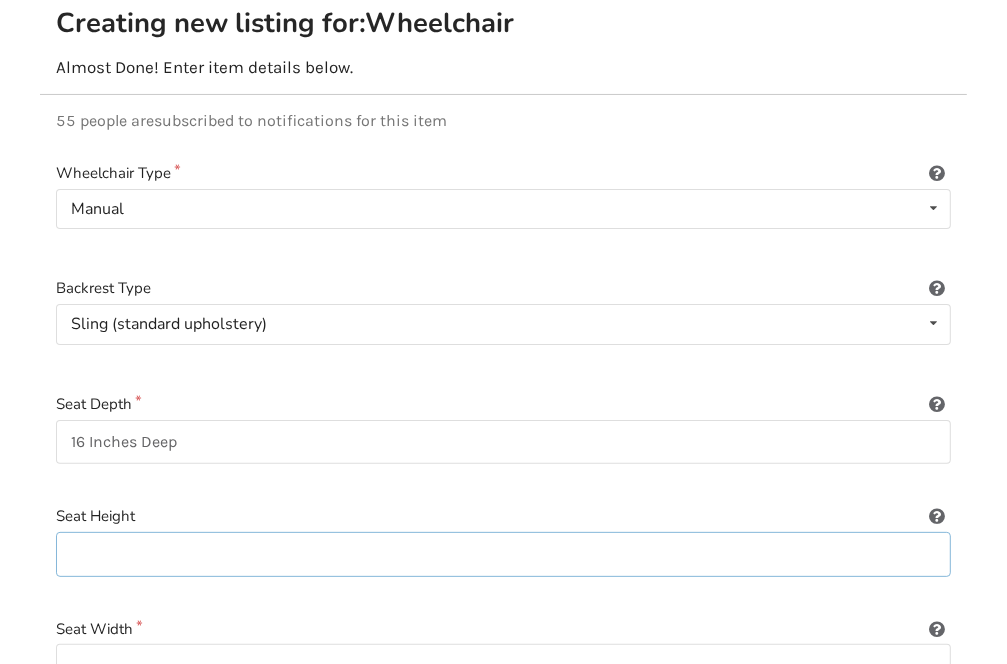 click at bounding box center [503, 554] 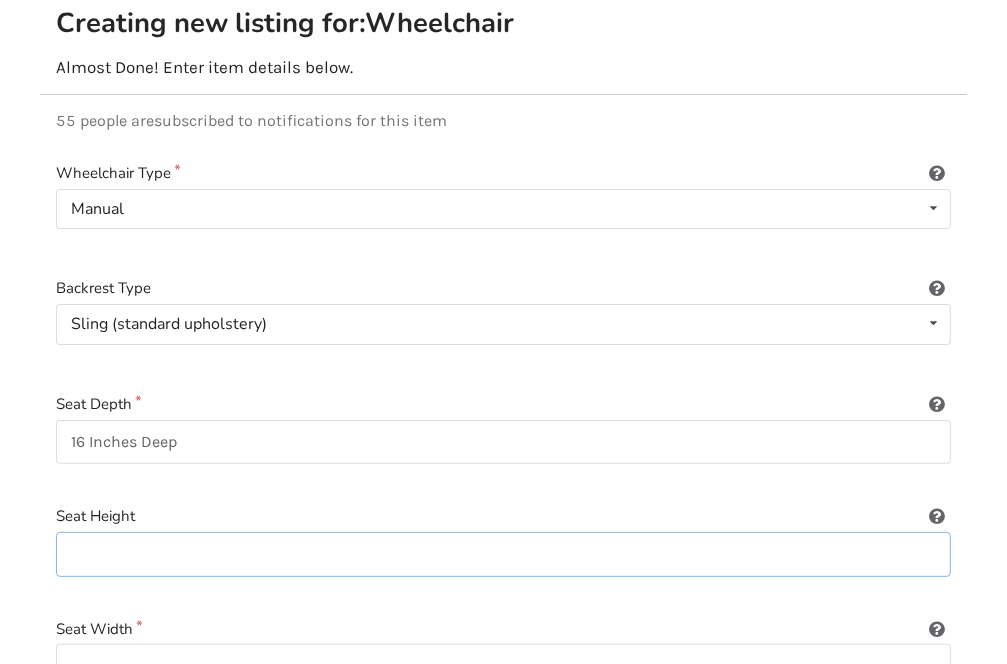 type on "20 Inches High" 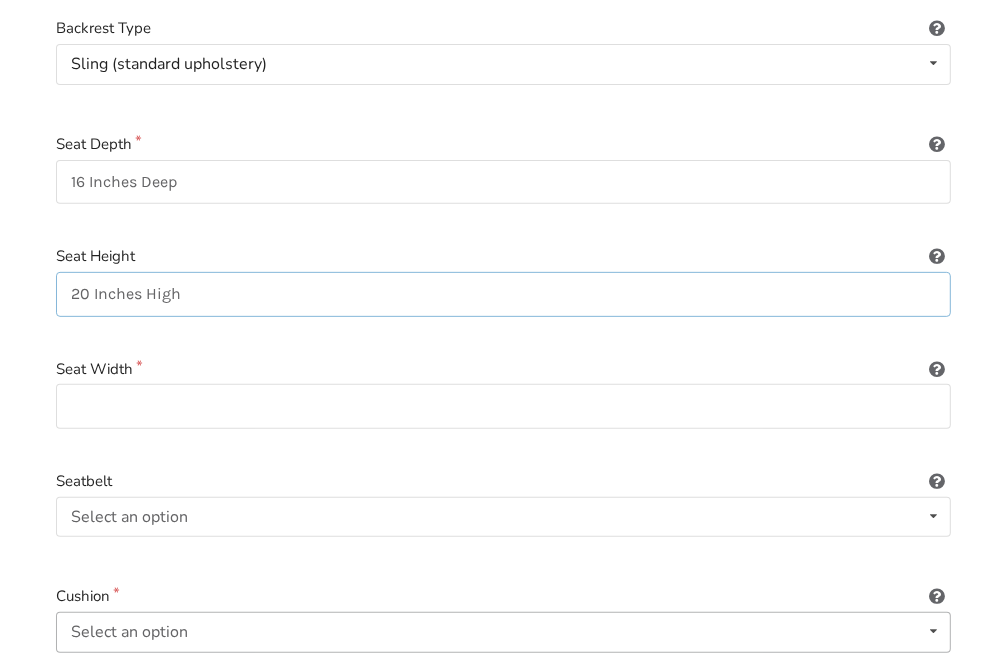 scroll, scrollTop: 484, scrollLeft: 0, axis: vertical 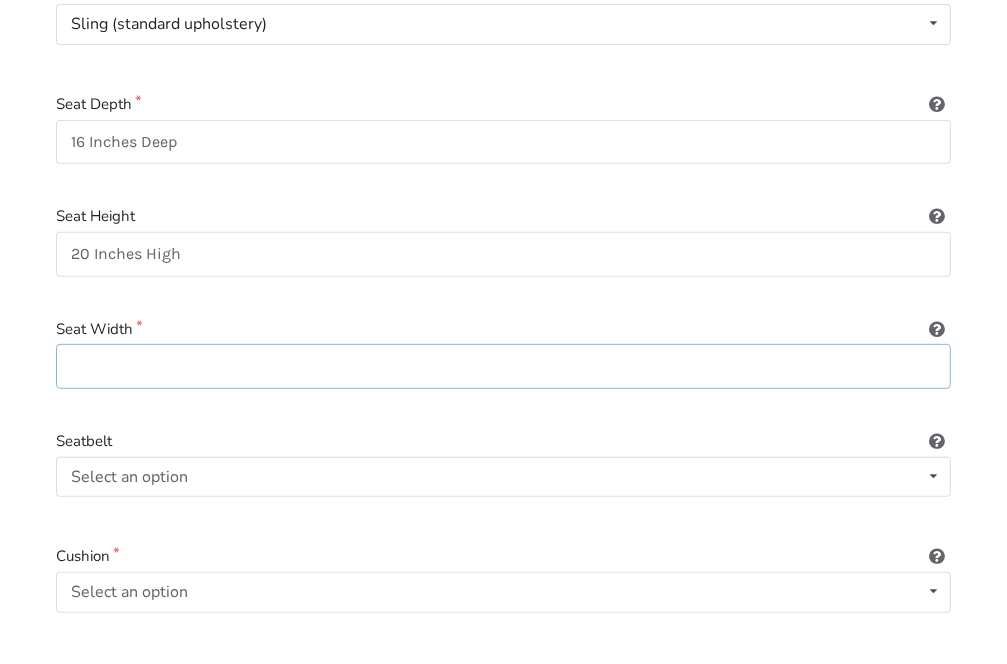 click at bounding box center (503, 366) 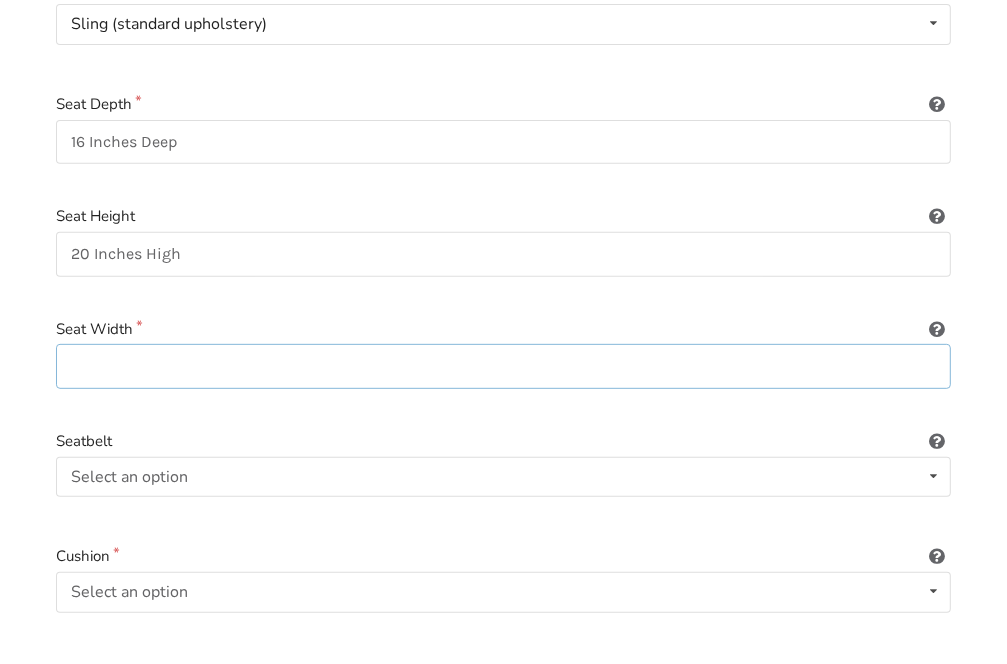 type on "18 Inches Wide" 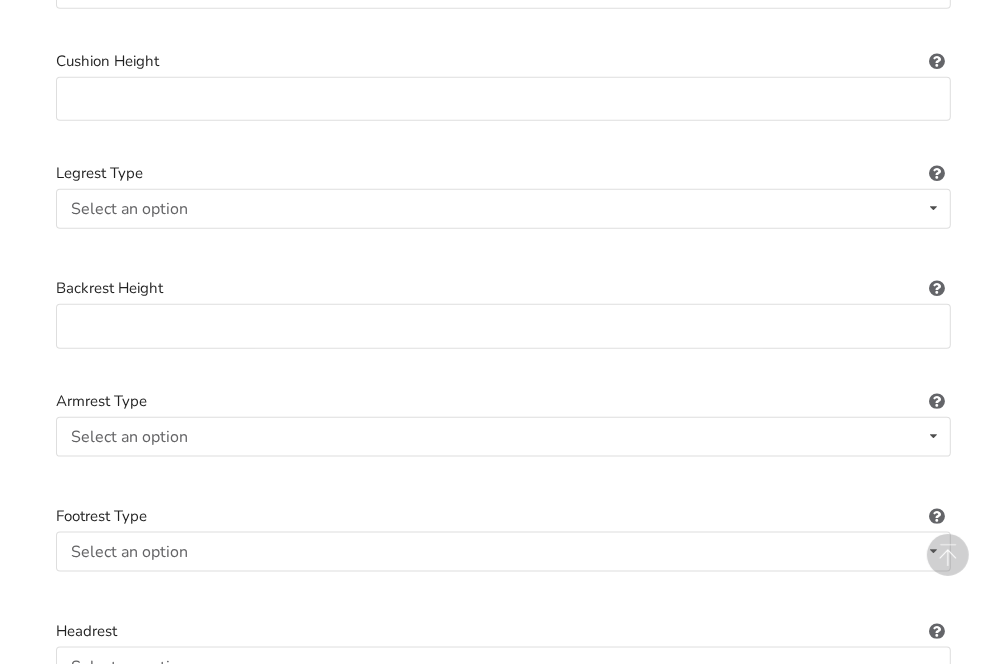 scroll, scrollTop: 1484, scrollLeft: 0, axis: vertical 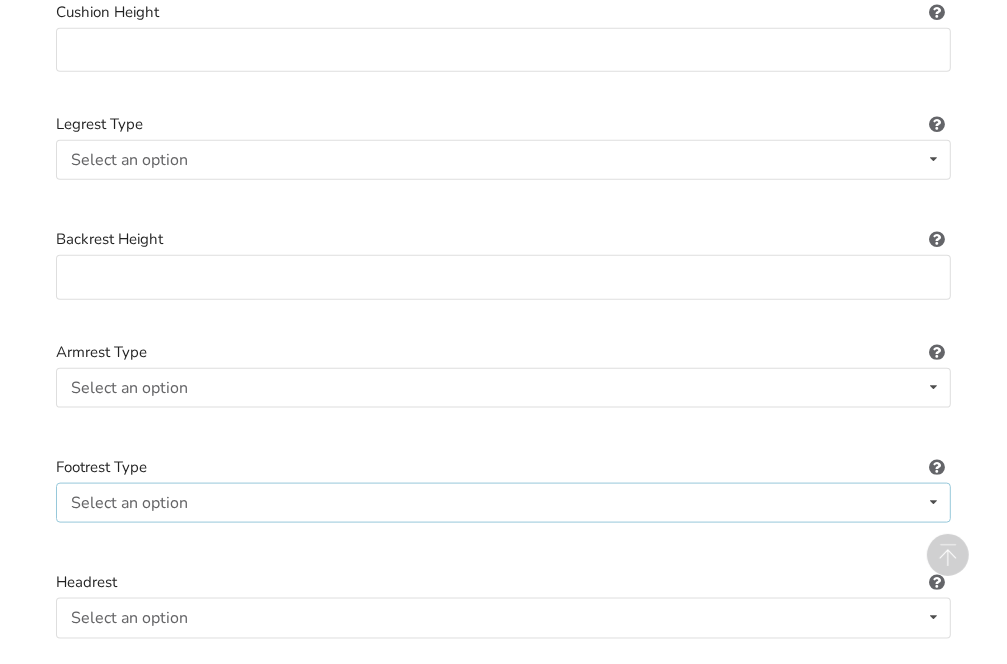 click at bounding box center (933, 502) 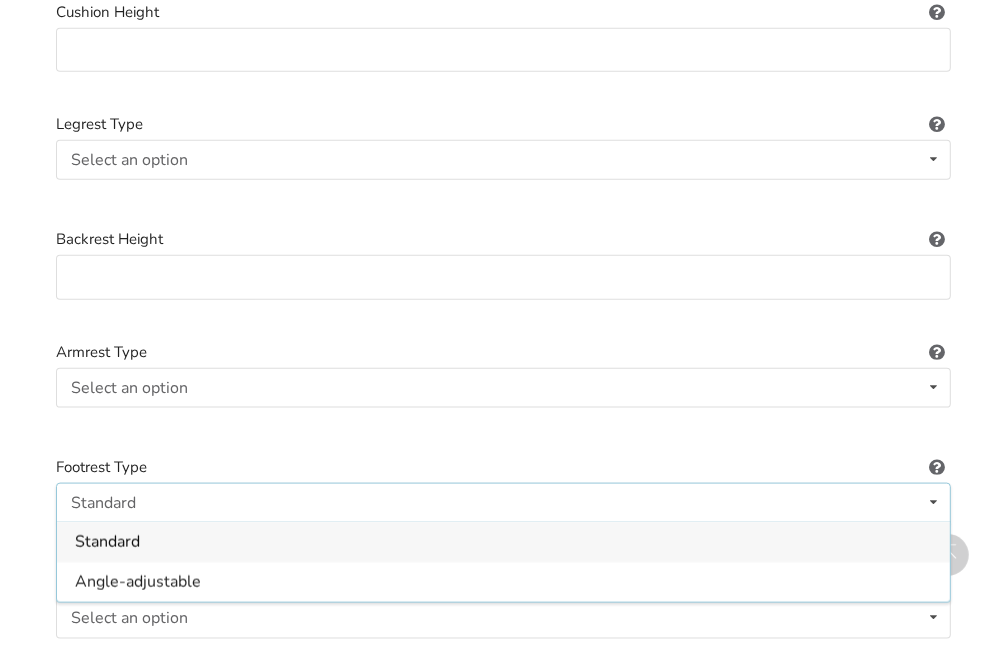 click on "Standard" at bounding box center [107, 543] 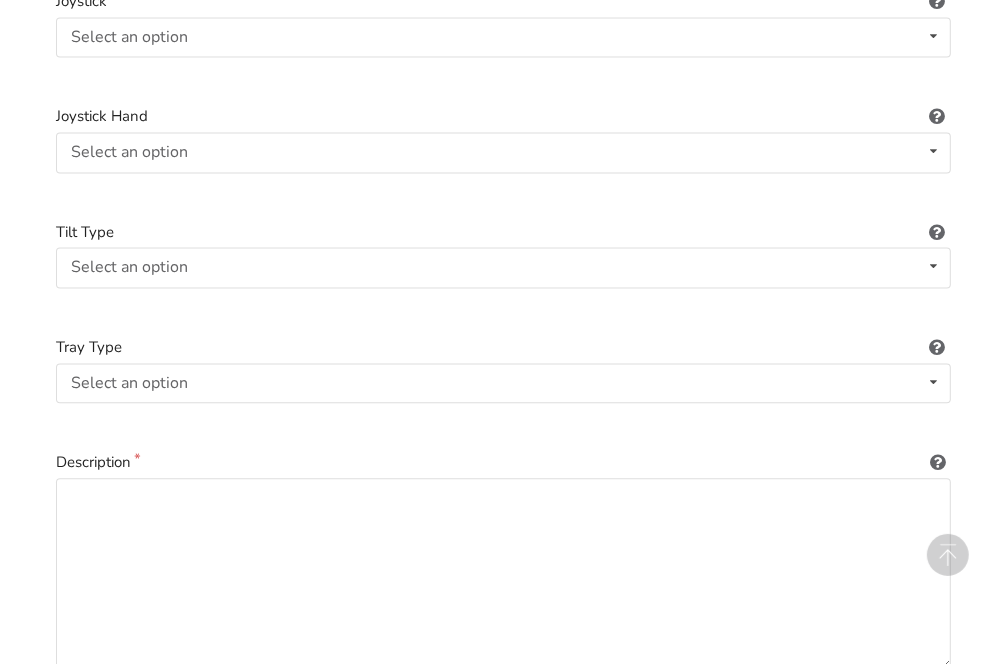 scroll, scrollTop: 2784, scrollLeft: 0, axis: vertical 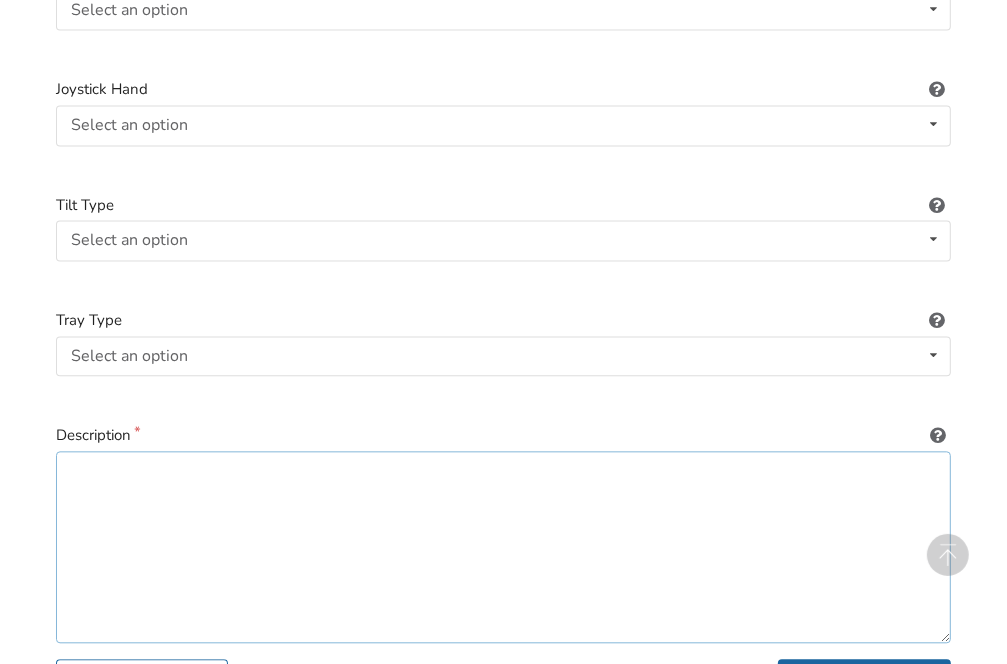 click at bounding box center [503, 547] 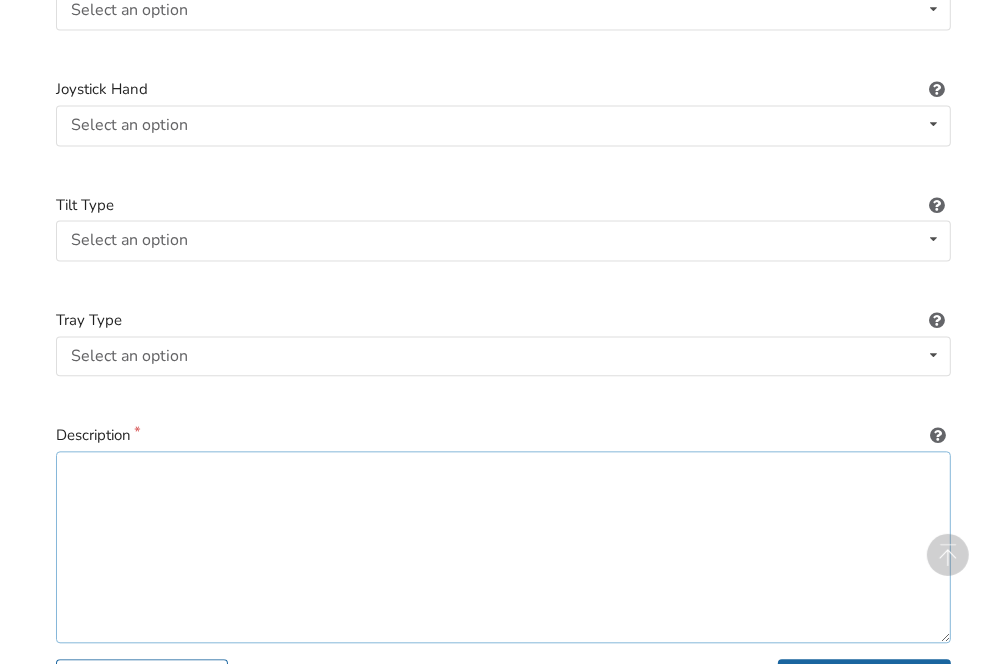 paste on "IN KELOWNA . RARE CLASSIC DESIGNED 18 INCH WIDE [PERSON_NAME] FOLDING WHEEL CHAIR FOR SALE. IN PERFECT FUNCTIONING CONDITION . SEAT MEASURES: 18" WIDE X 16" DEEP X 20" HIGH. GREAT PROP. FOR MOVIE STUDIO. FEATURES INCLUDE: SIDE FOLDING FRAME , HEAVY DUTY UPHOLSTERY , LIGHT WEIGHT REAR SPOKE WHEELS , AND STRONG ALUMINUM FOOT RESTS. A VERY NICE LOOKING CHAIR." 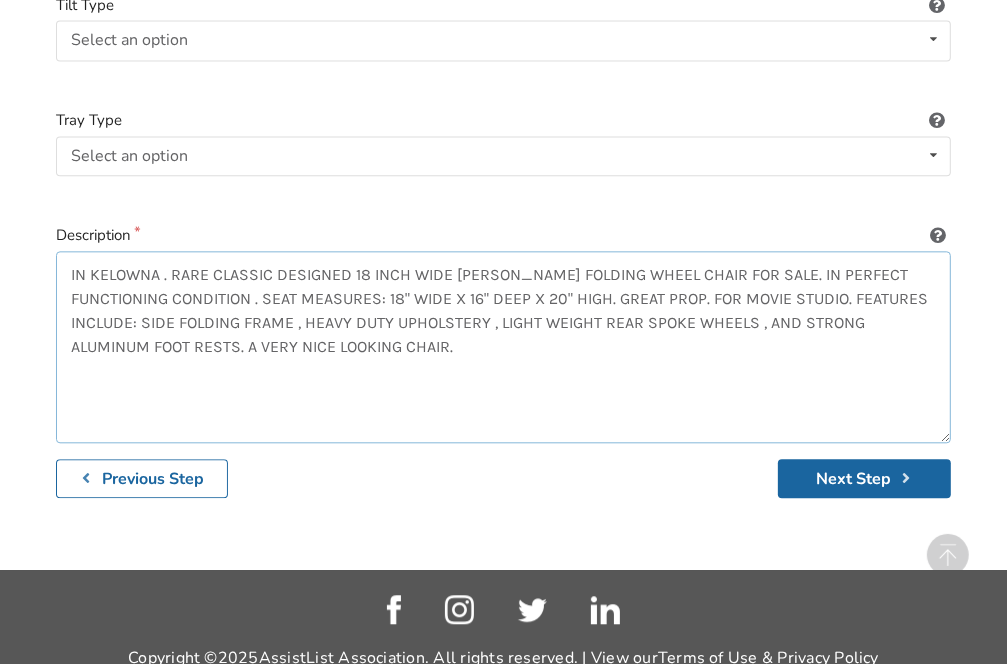 scroll, scrollTop: 3045, scrollLeft: 0, axis: vertical 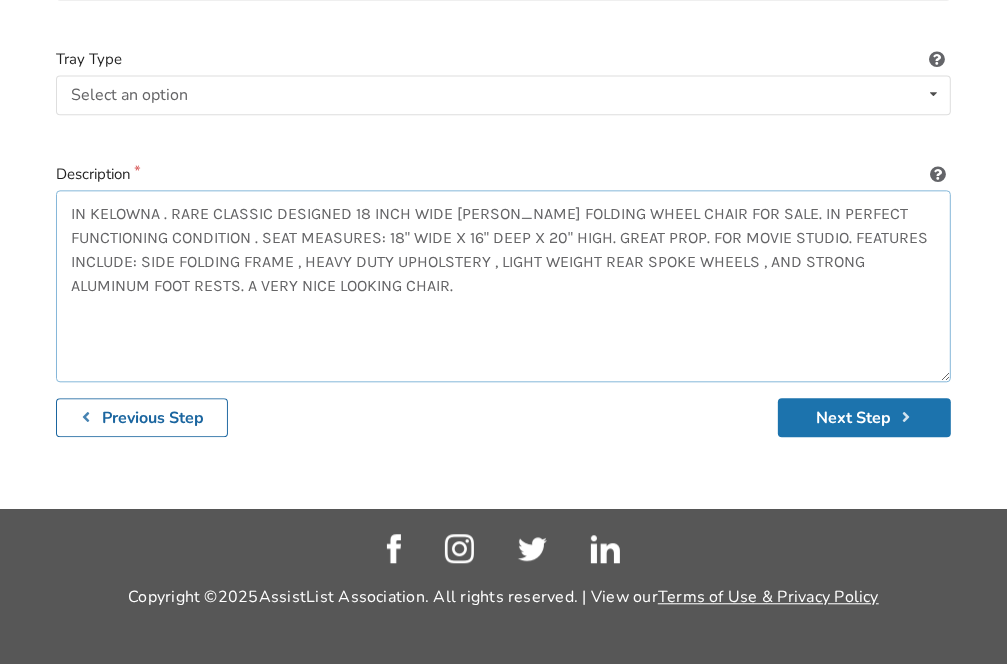 type on "IN KELOWNA . RARE CLASSIC DESIGNED 18 INCH WIDE [PERSON_NAME] FOLDING WHEEL CHAIR FOR SALE. IN PERFECT FUNCTIONING CONDITION . SEAT MEASURES: 18" WIDE X 16" DEEP X 20" HIGH. GREAT PROP. FOR MOVIE STUDIO. FEATURES INCLUDE: SIDE FOLDING FRAME , HEAVY DUTY UPHOLSTERY , LIGHT WEIGHT REAR SPOKE WHEELS , AND STRONG ALUMINUM FOOT RESTS. A VERY NICE LOOKING CHAIR." 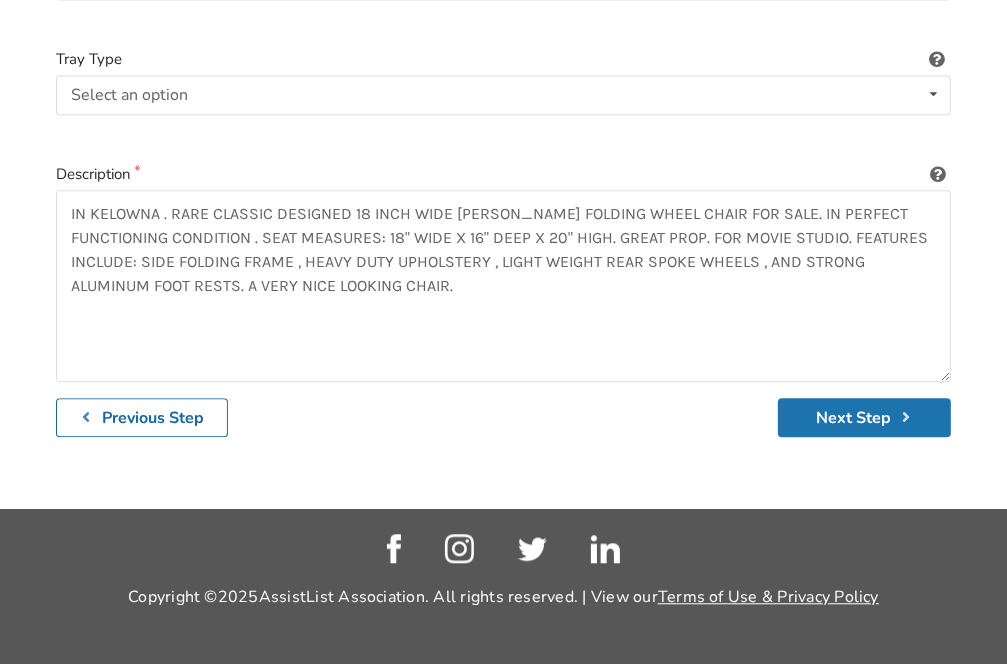 click on "Next Step" at bounding box center [864, 417] 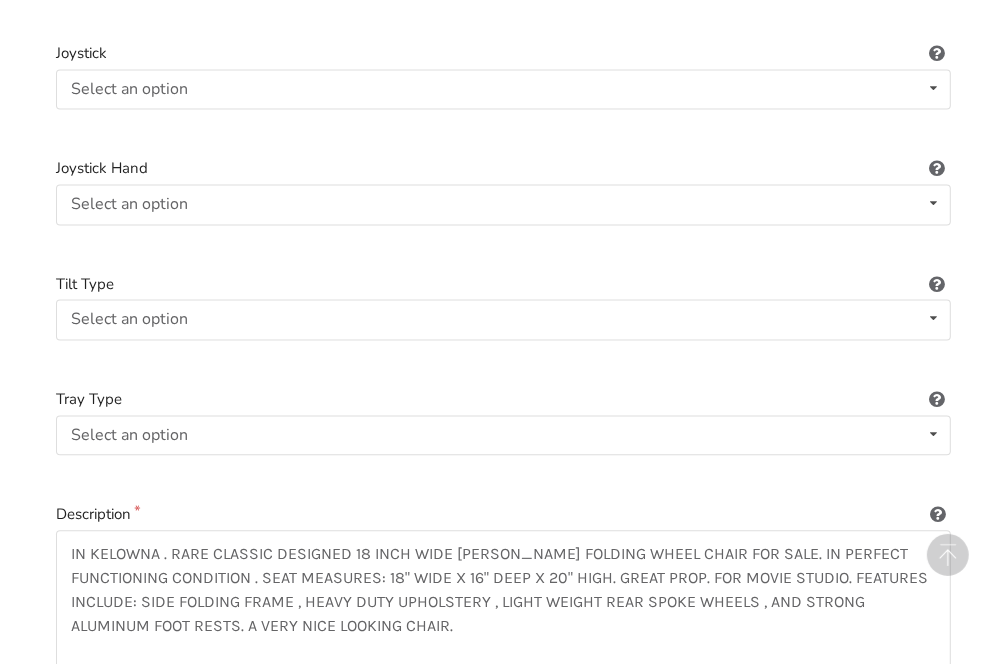 scroll, scrollTop: 3000, scrollLeft: 0, axis: vertical 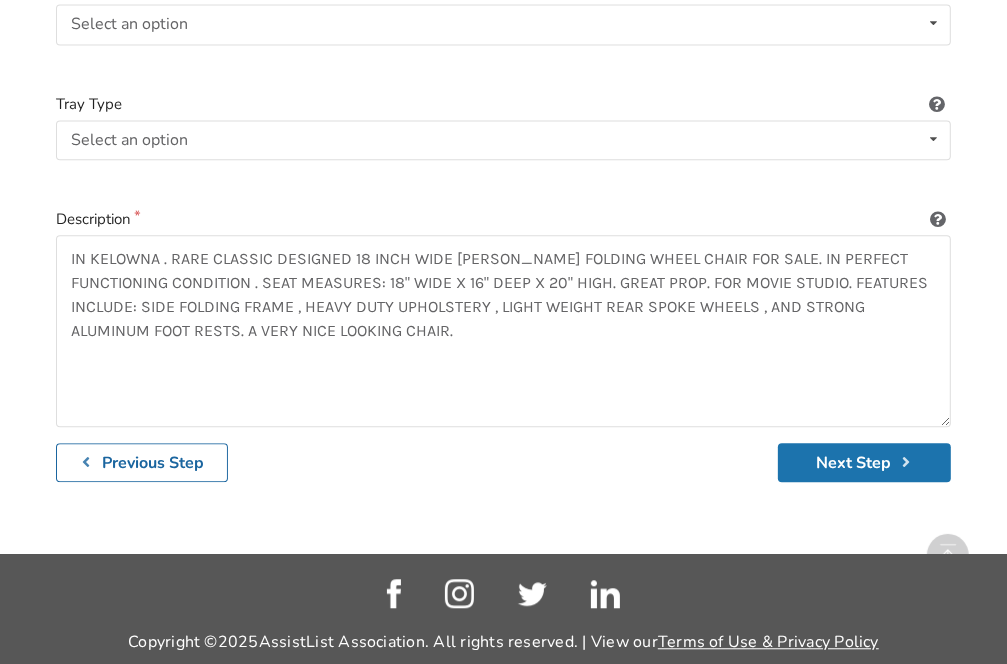 click on "Next Step" at bounding box center (864, 462) 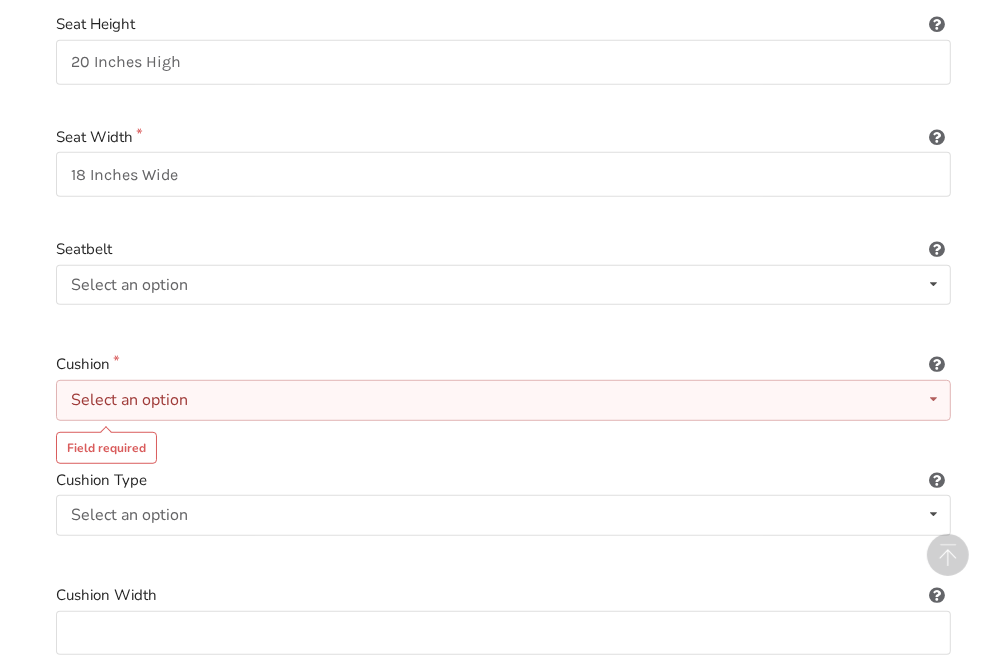 scroll, scrollTop: 800, scrollLeft: 0, axis: vertical 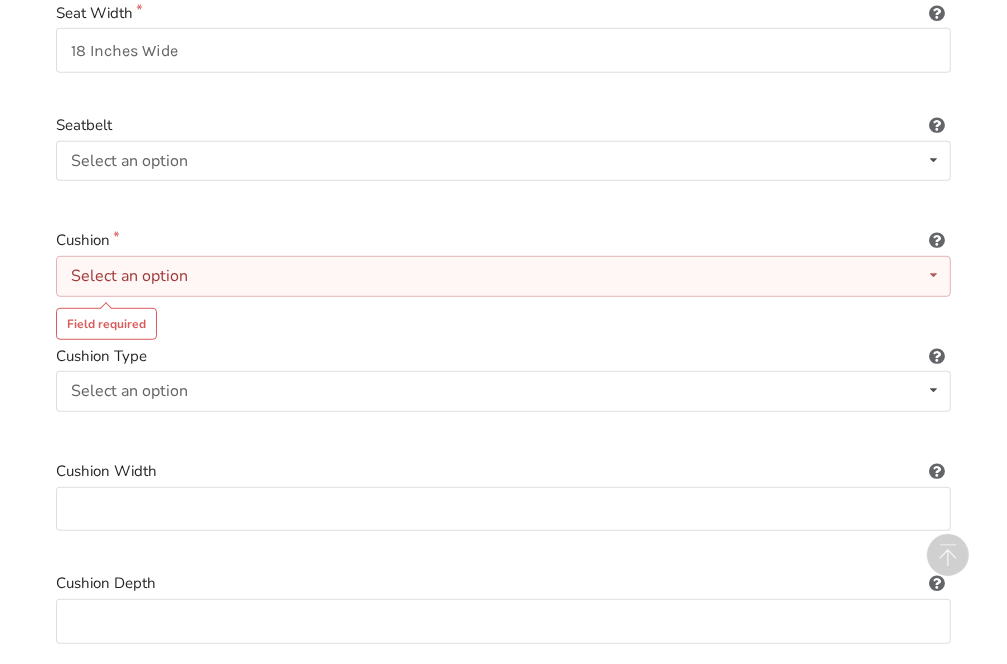 click at bounding box center [933, 275] 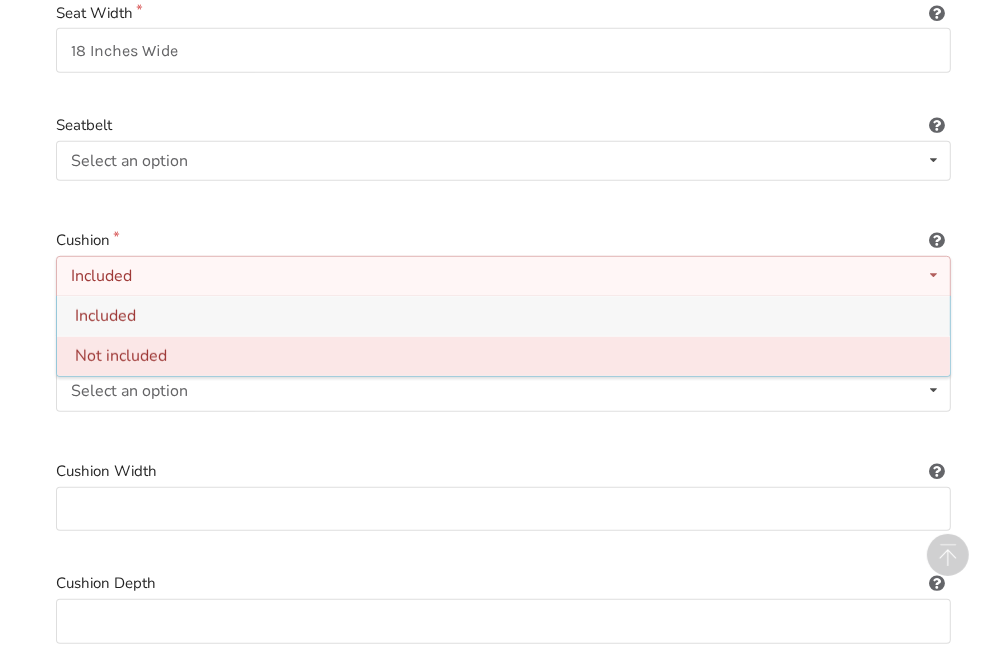 click on "Not included" at bounding box center [121, 356] 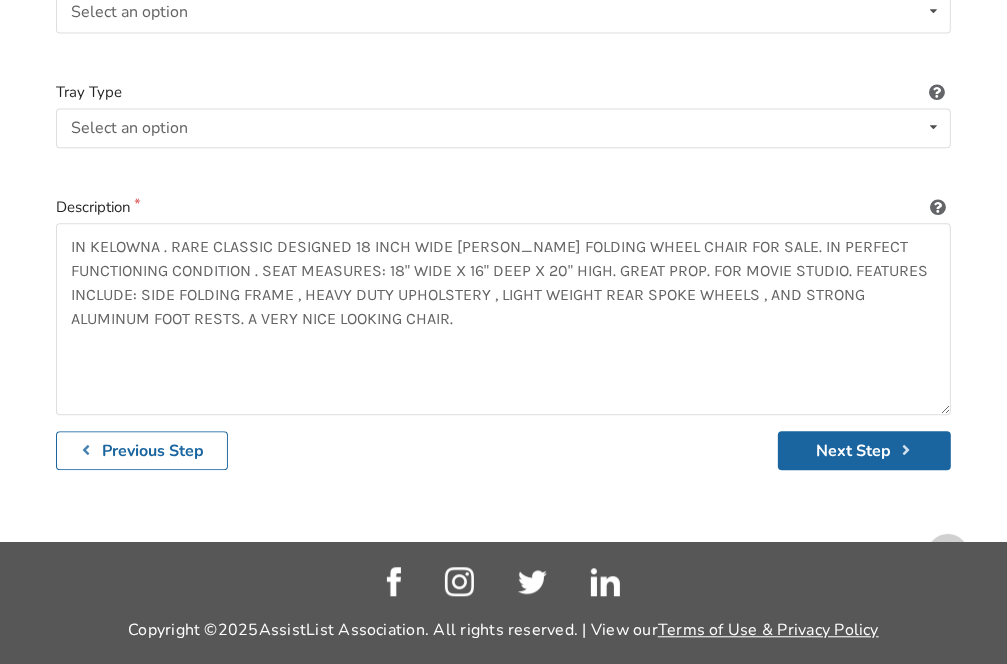scroll, scrollTop: 3031, scrollLeft: 0, axis: vertical 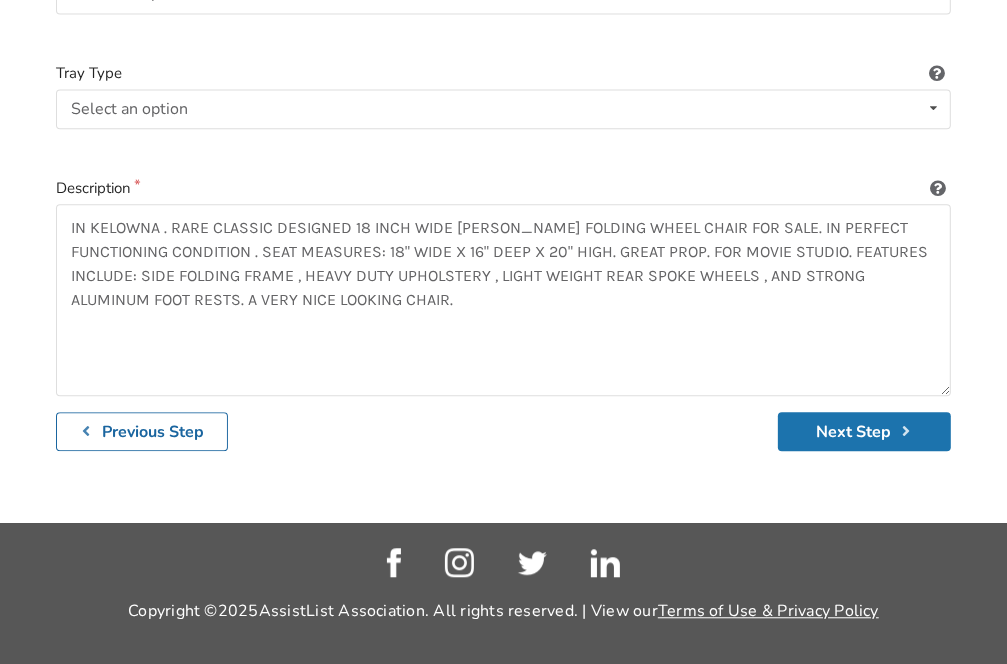 click on "Next Step" at bounding box center [864, 431] 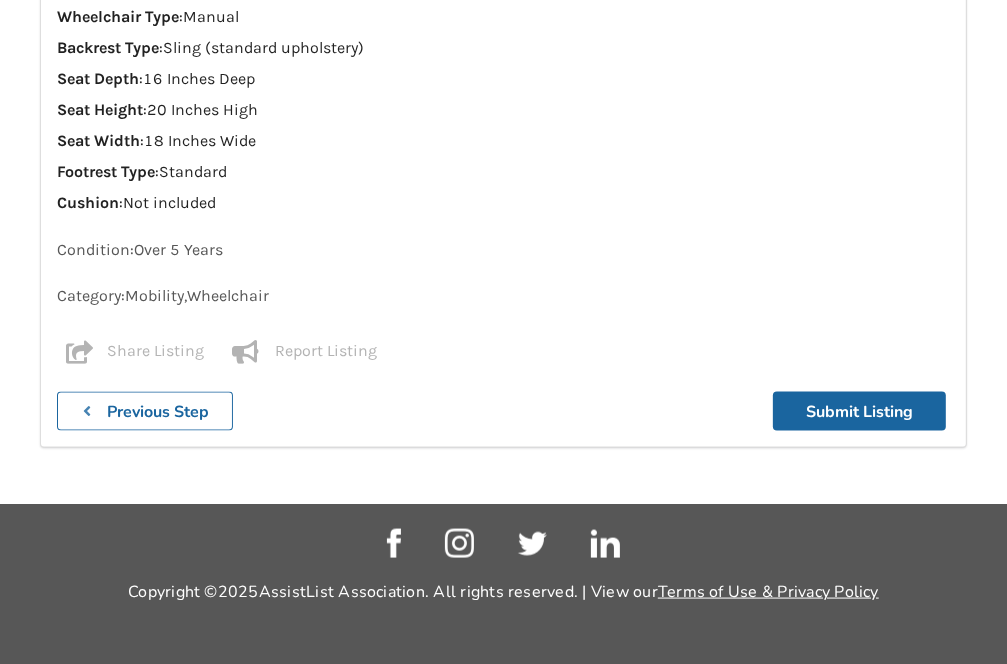scroll, scrollTop: 1504, scrollLeft: 0, axis: vertical 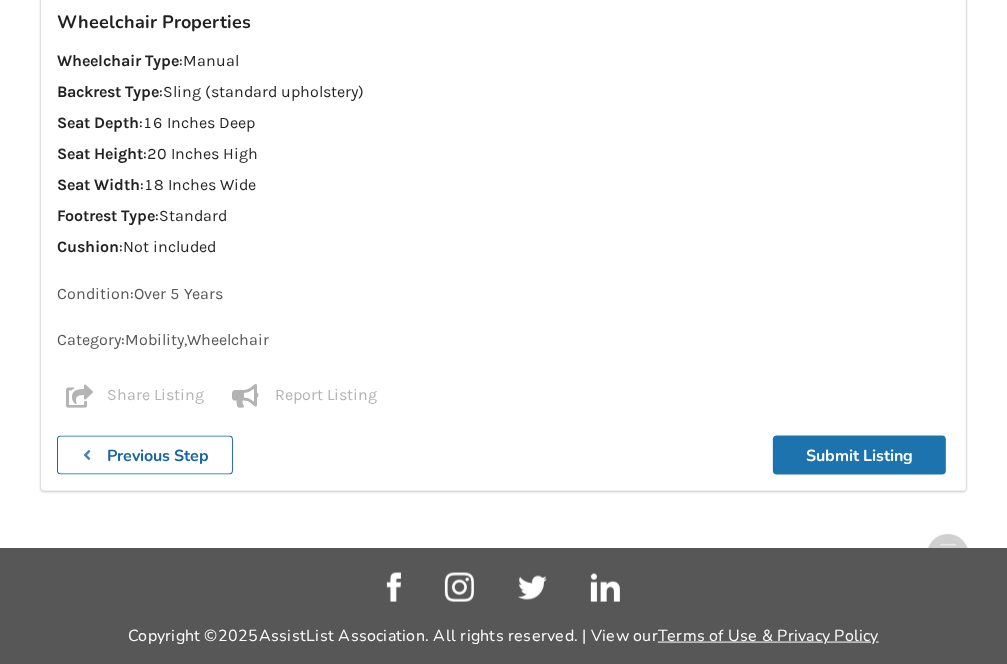 click on "Submit Listing" at bounding box center [859, 455] 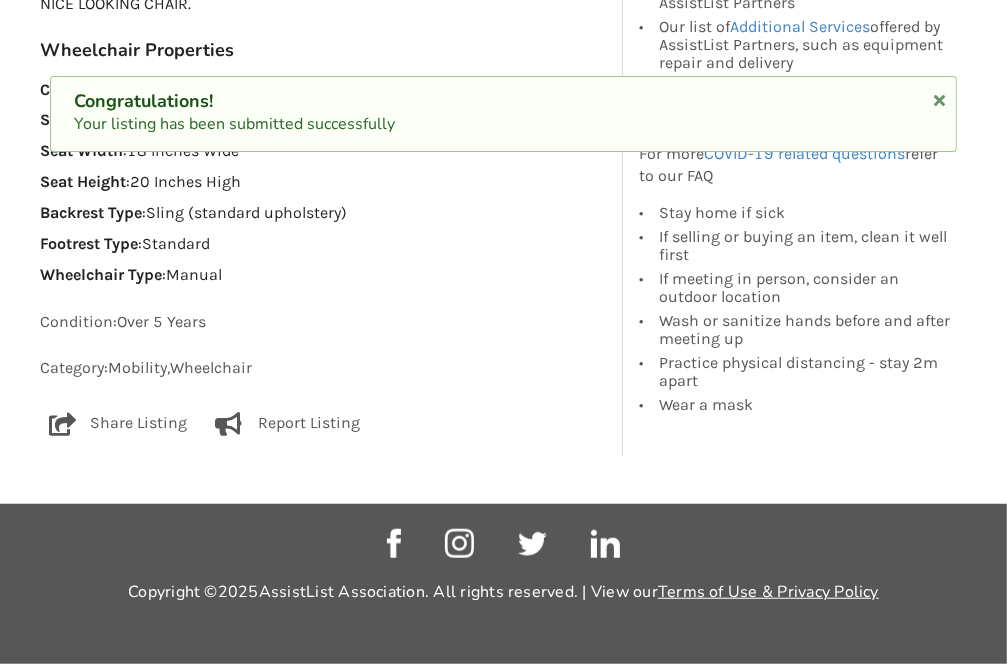 scroll, scrollTop: 0, scrollLeft: 0, axis: both 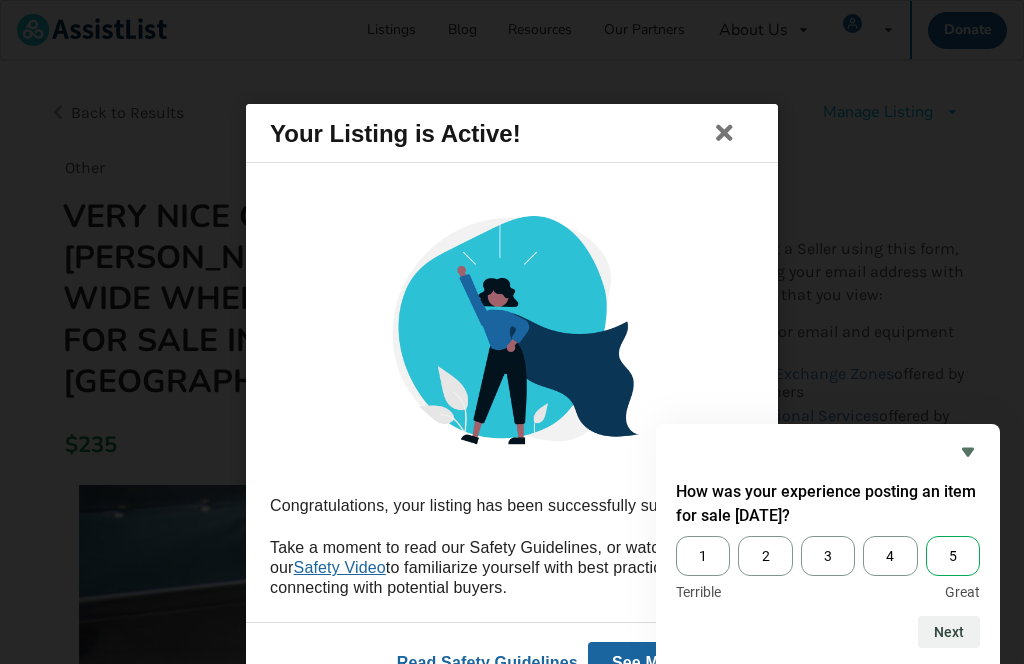 click on "5" at bounding box center (953, 556) 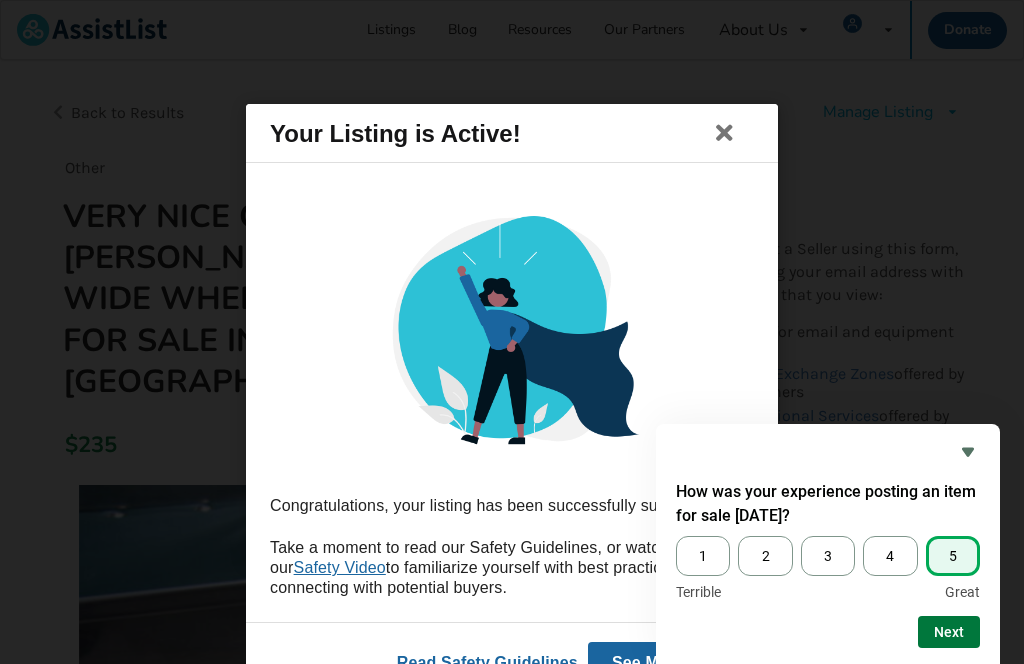 click on "Next" at bounding box center (949, 632) 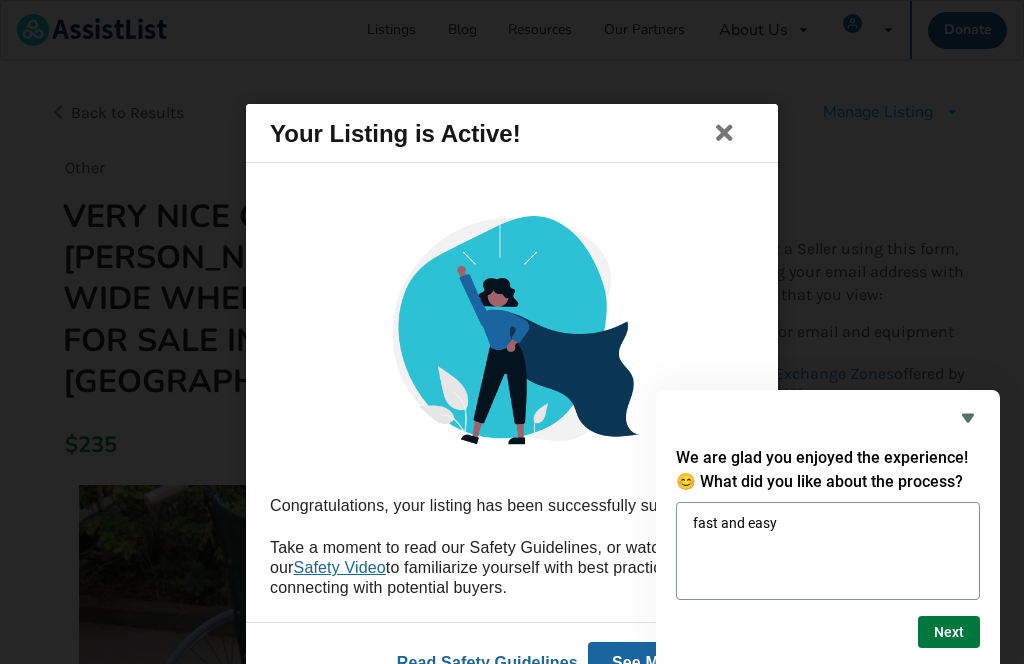 type on "fast and easy" 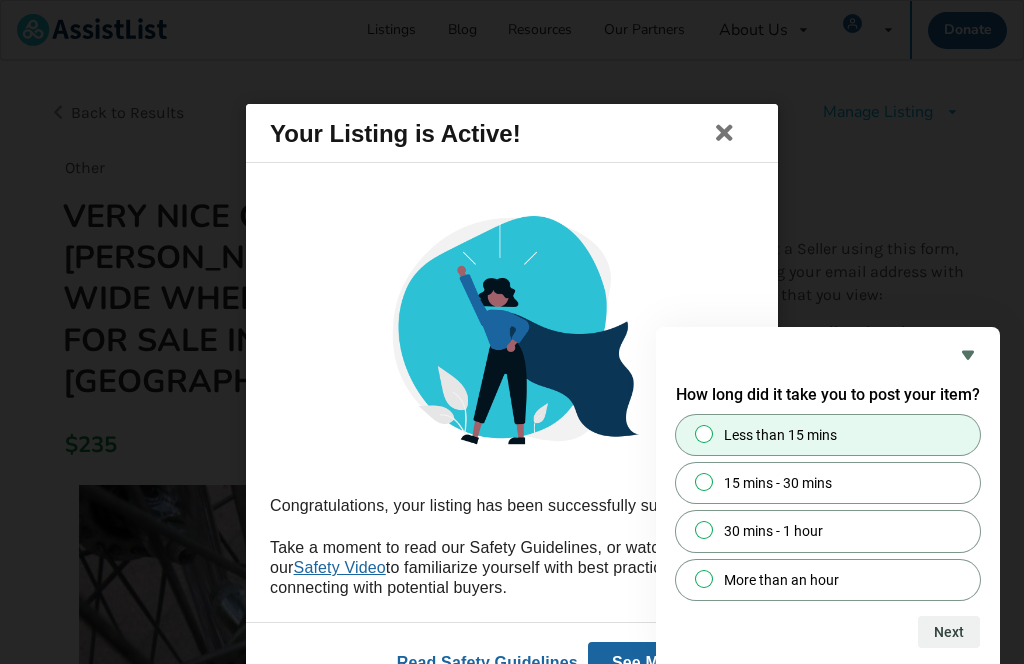 click on "Less than 15 mins" at bounding box center [704, 433] 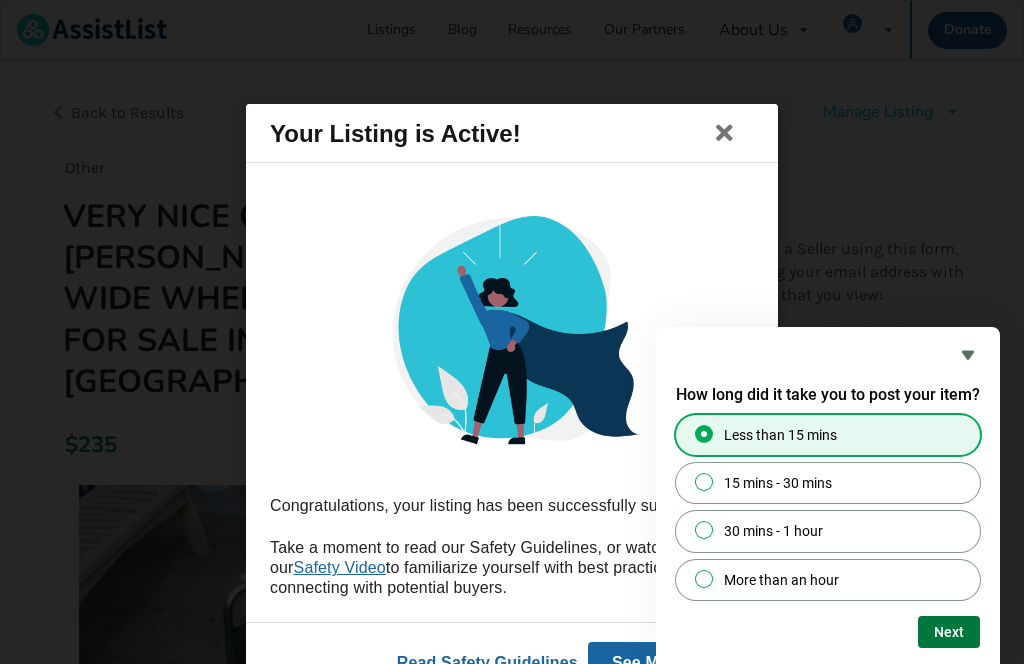 click on "Next" at bounding box center [949, 632] 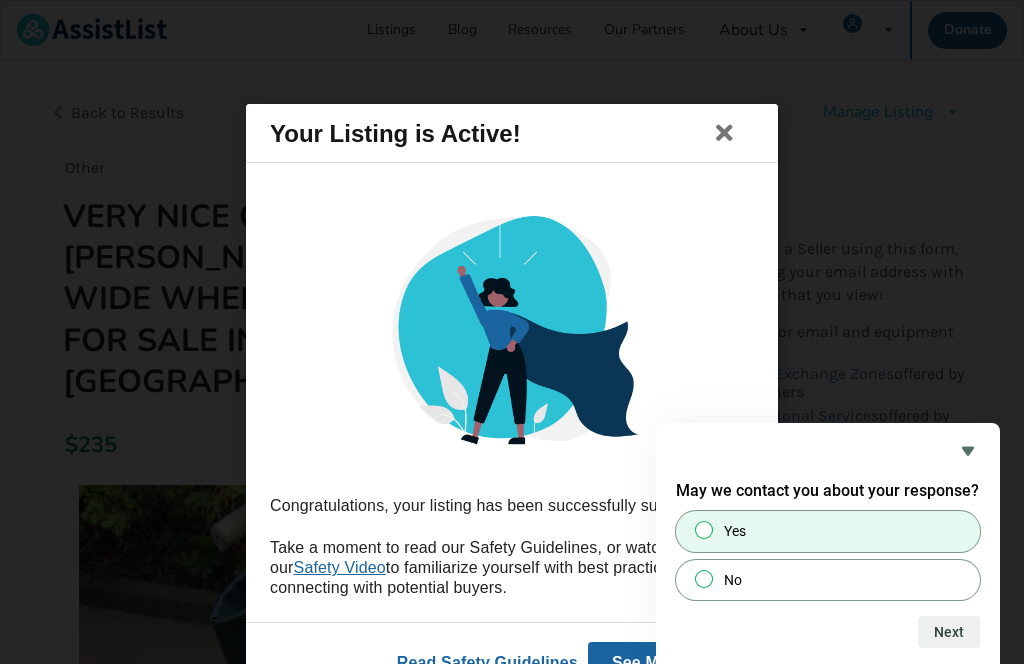 click on "Yes" at bounding box center (704, 530) 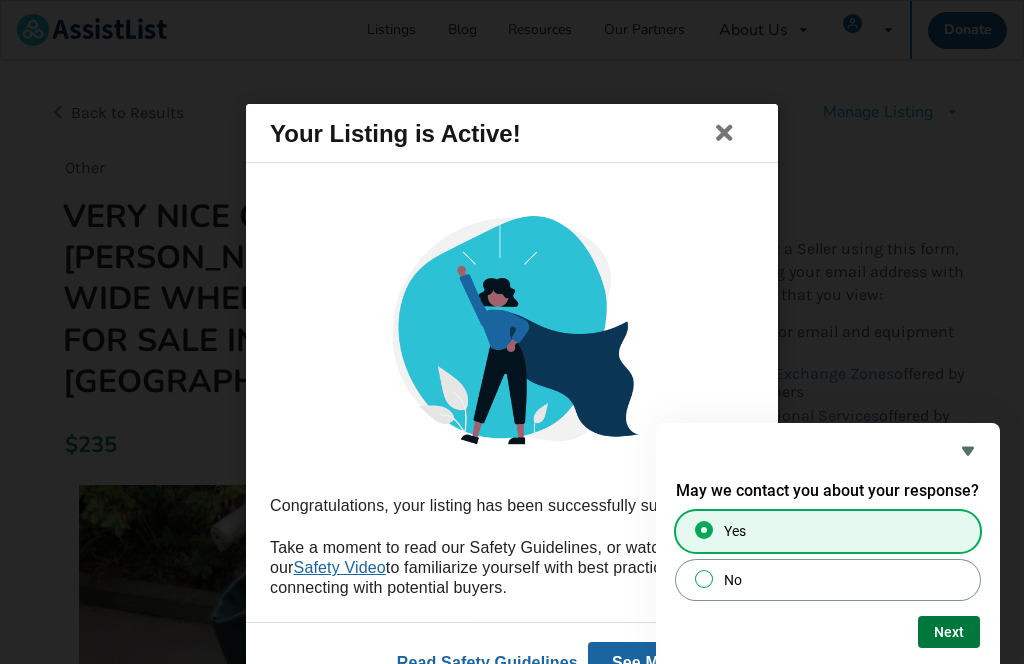 click on "Next" at bounding box center [949, 632] 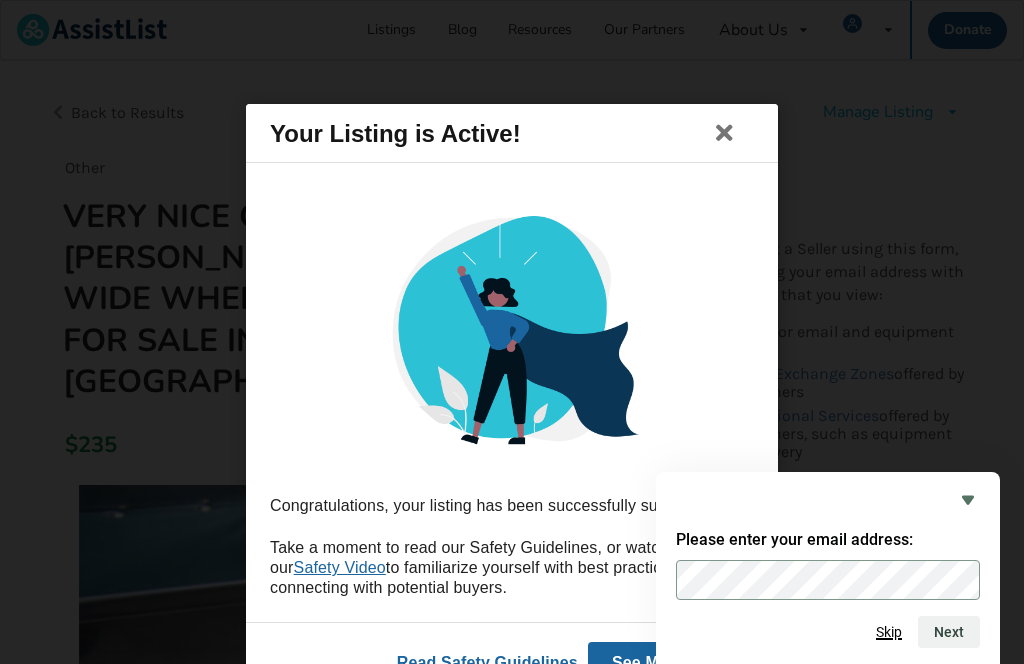 click on "Skip" at bounding box center (889, 632) 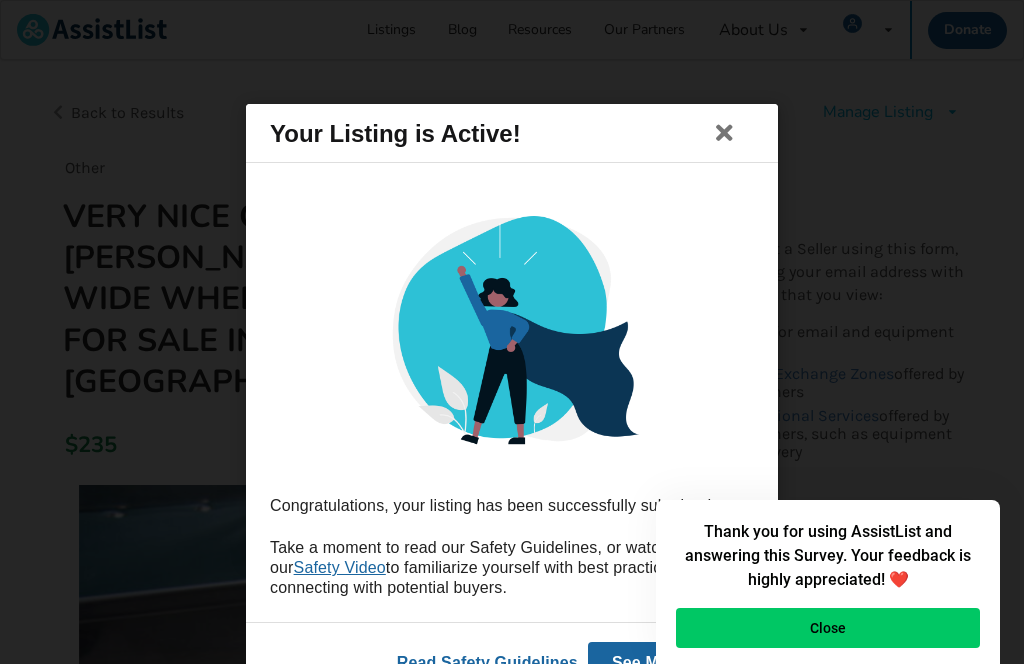 click on "Close" at bounding box center (828, 628) 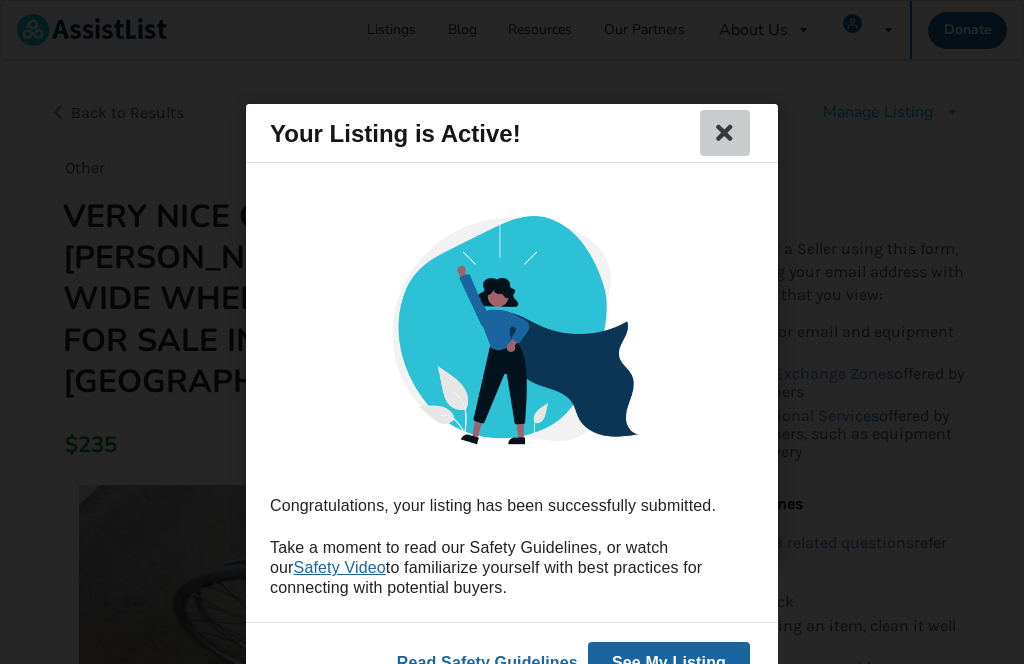 click at bounding box center [725, 133] 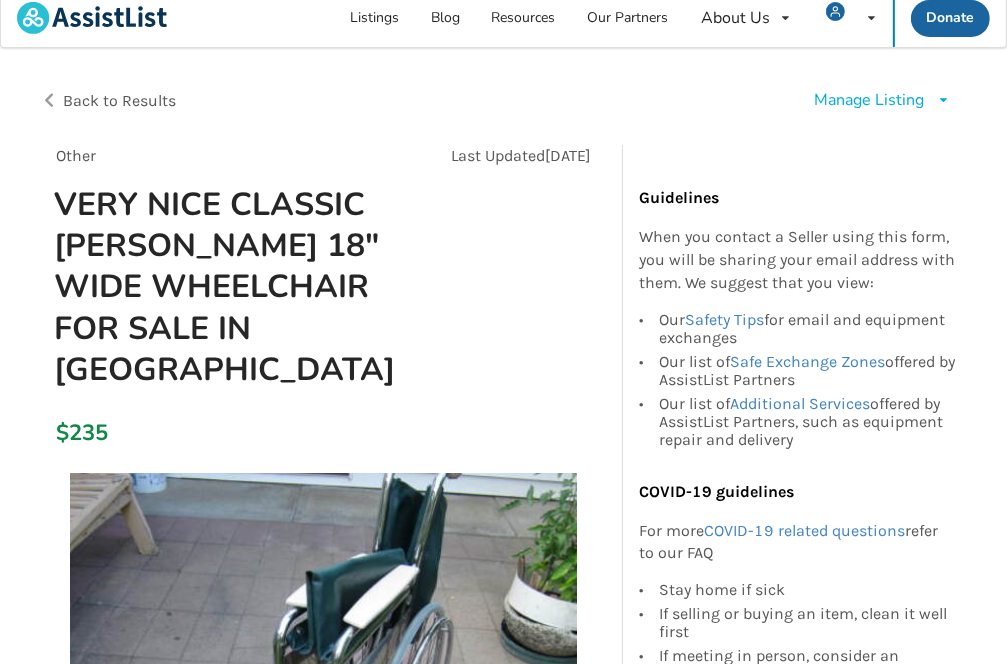 scroll, scrollTop: 0, scrollLeft: 0, axis: both 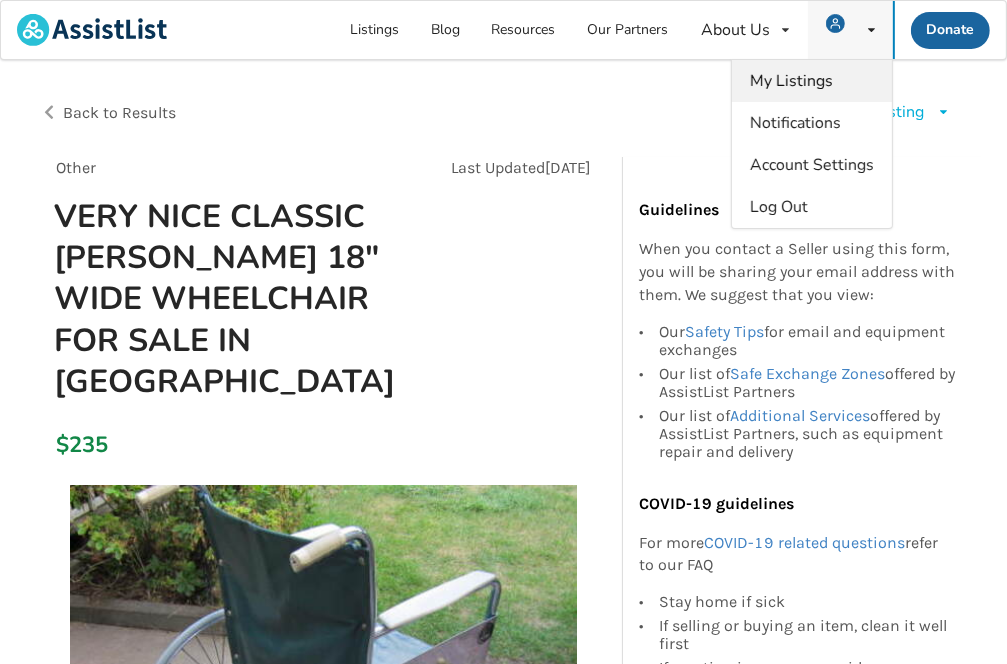 click on "My Listings" at bounding box center (791, 81) 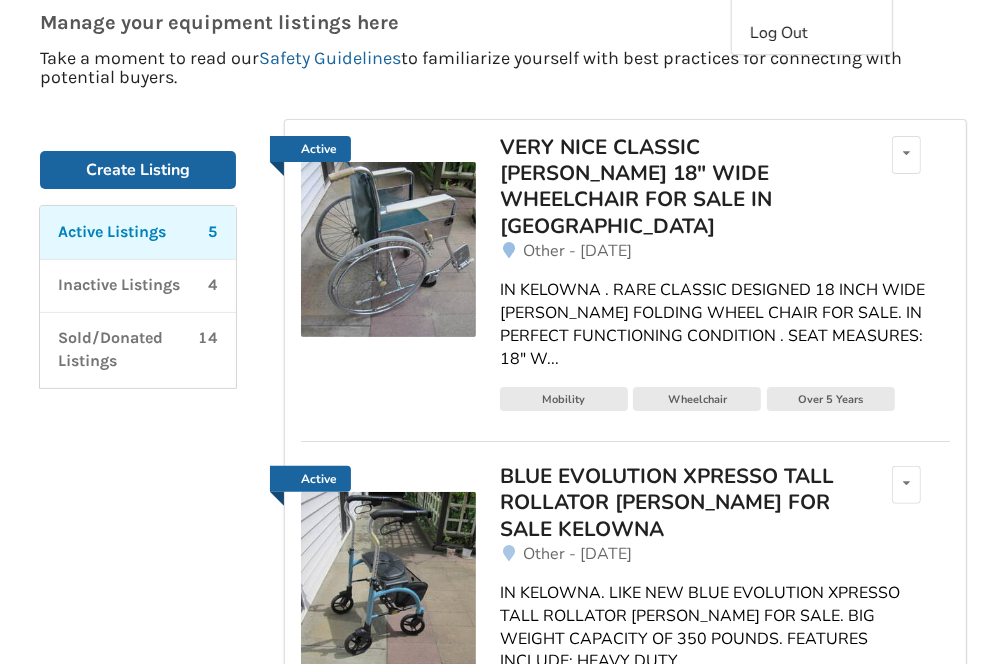 scroll, scrollTop: 0, scrollLeft: 0, axis: both 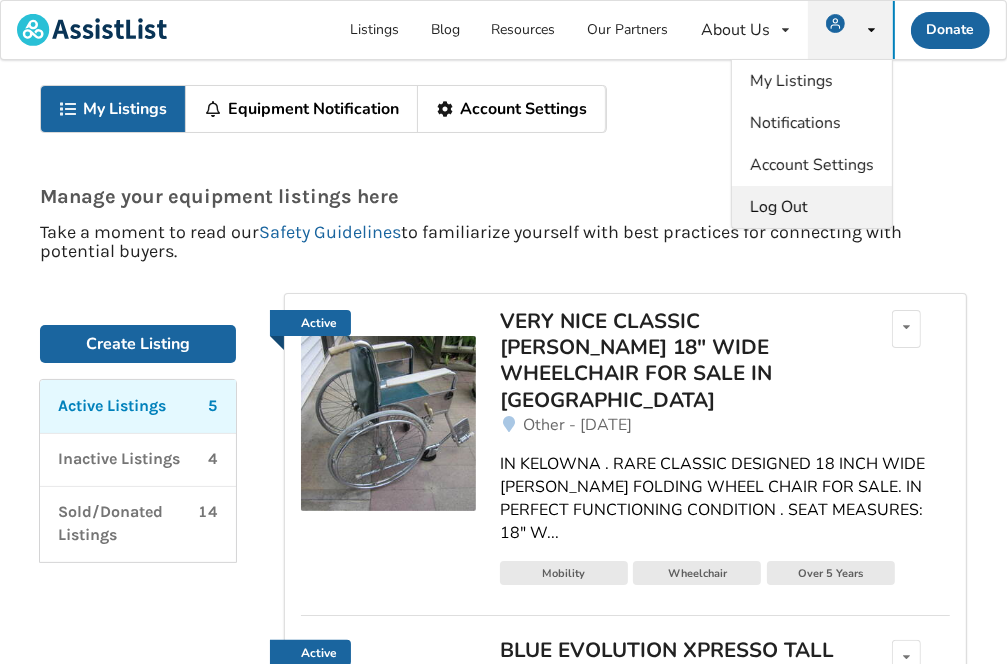 click on "Log Out" at bounding box center [779, 207] 